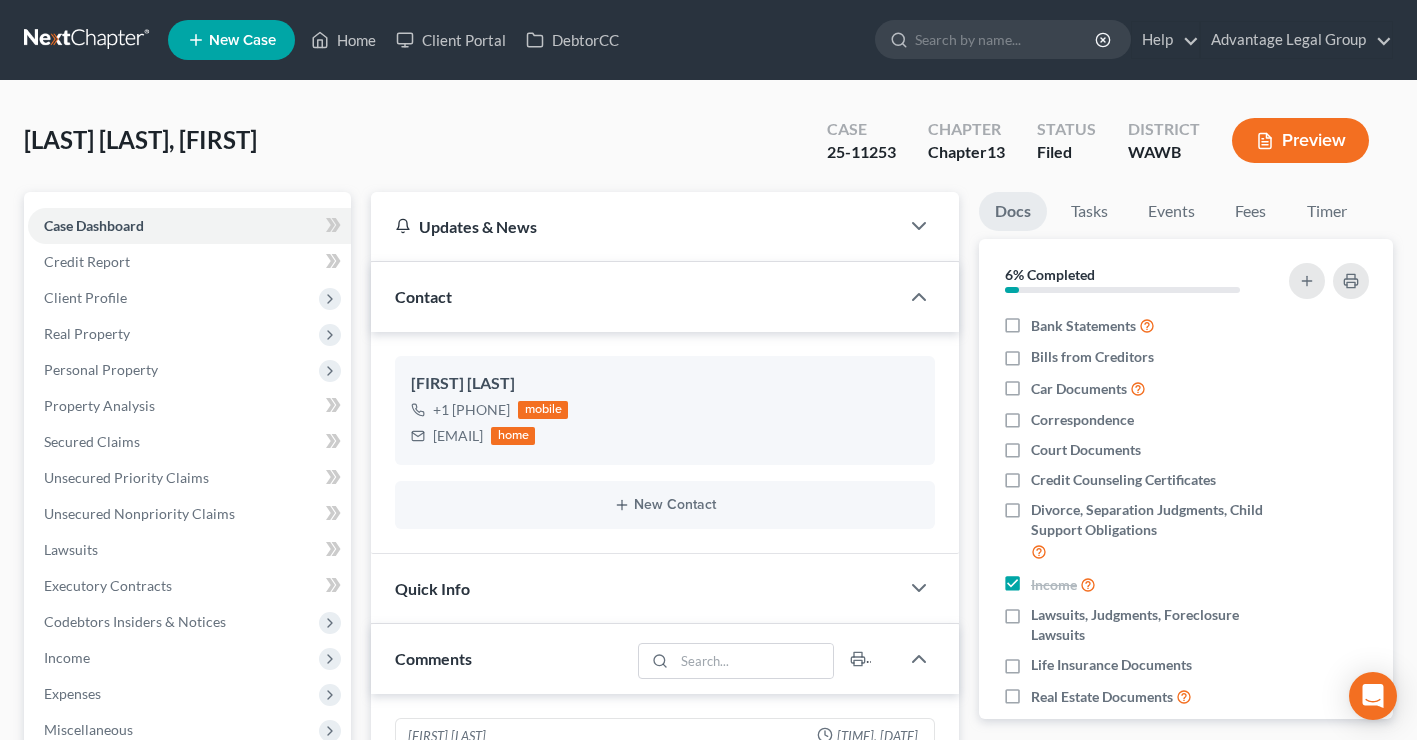 select on "0" 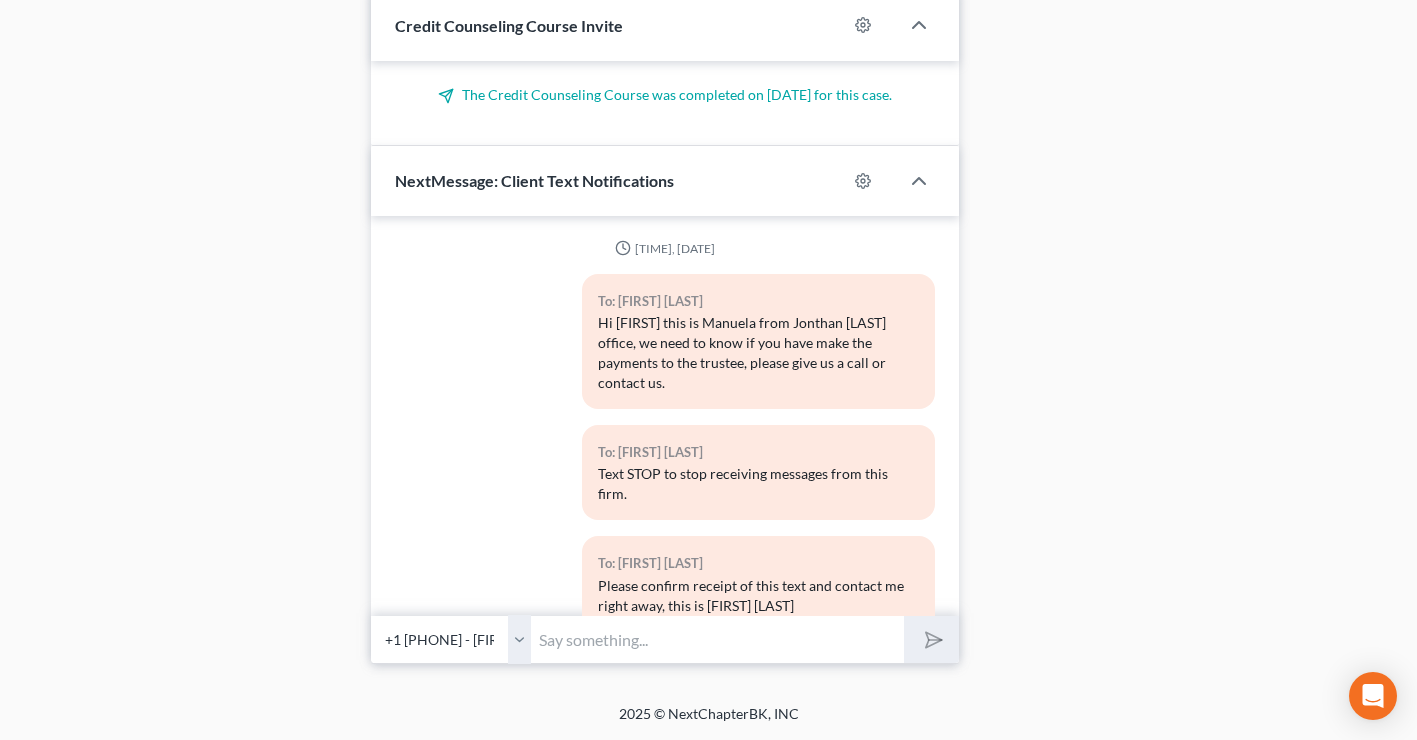 scroll, scrollTop: 1106, scrollLeft: 0, axis: vertical 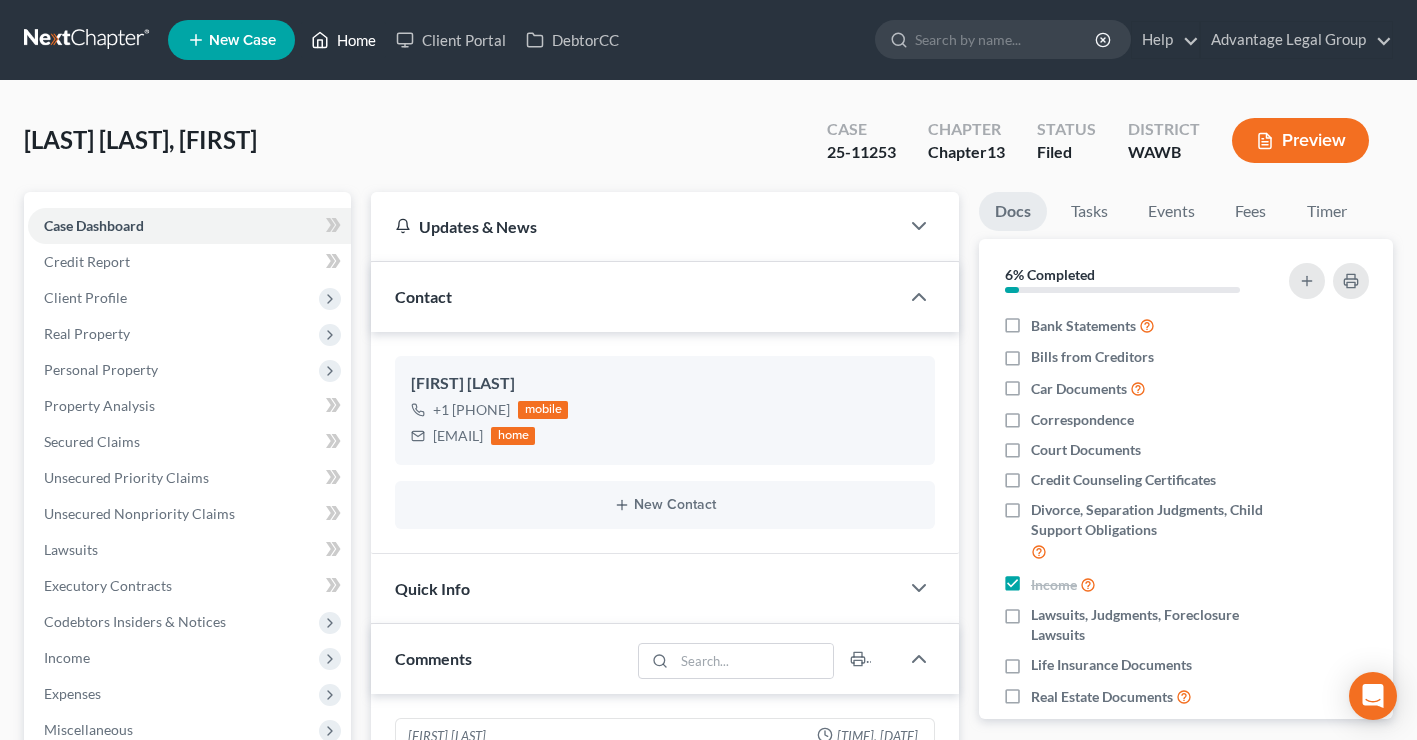 click on "Home" at bounding box center (343, 40) 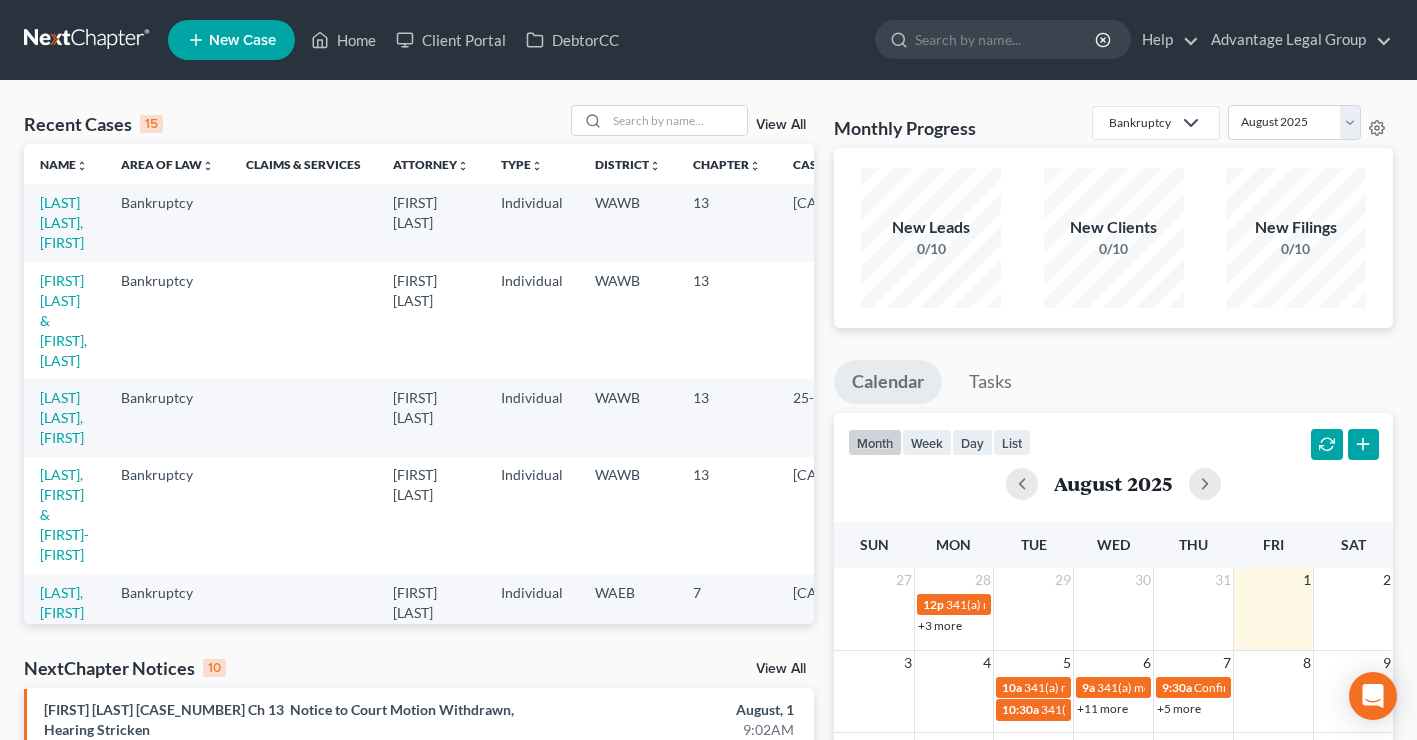 click on "New Case" at bounding box center [242, 40] 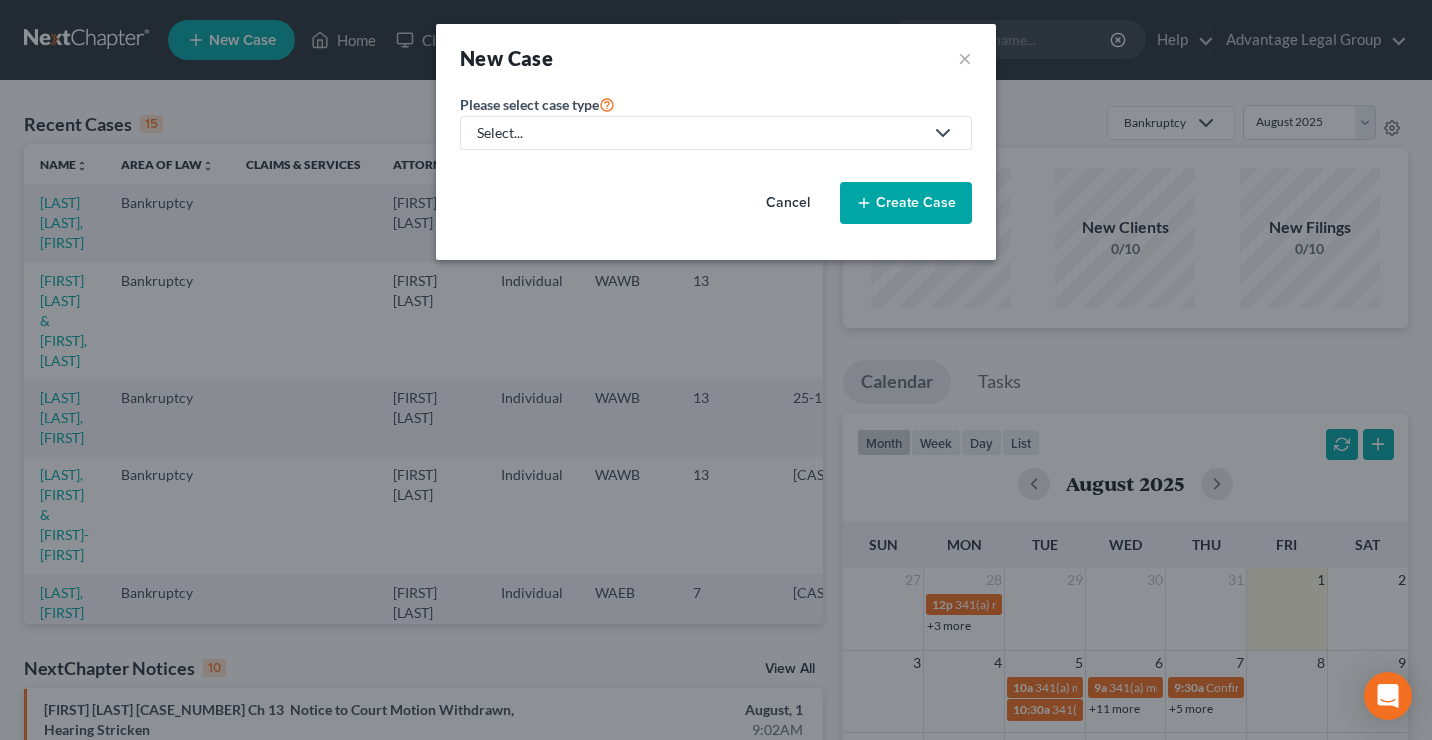 click 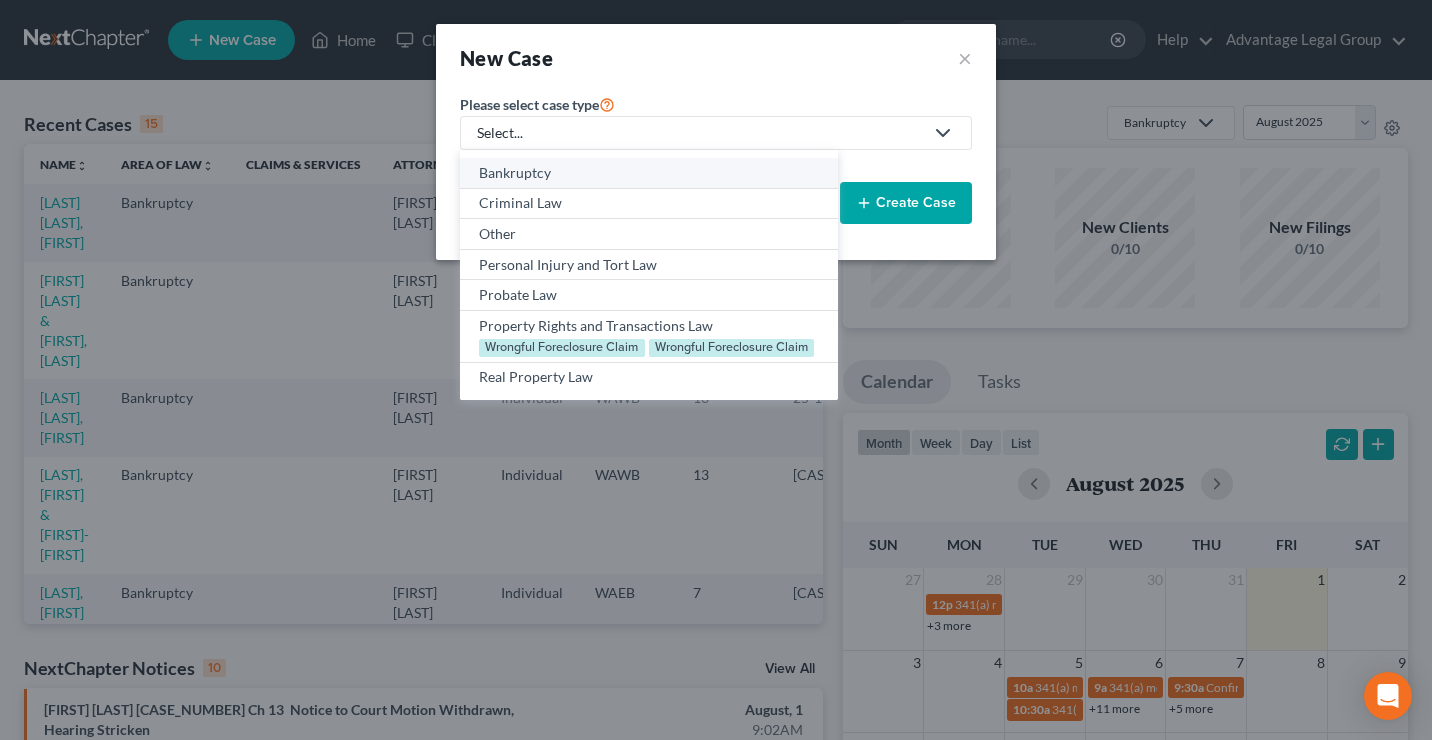 click on "Bankruptcy" at bounding box center [648, 173] 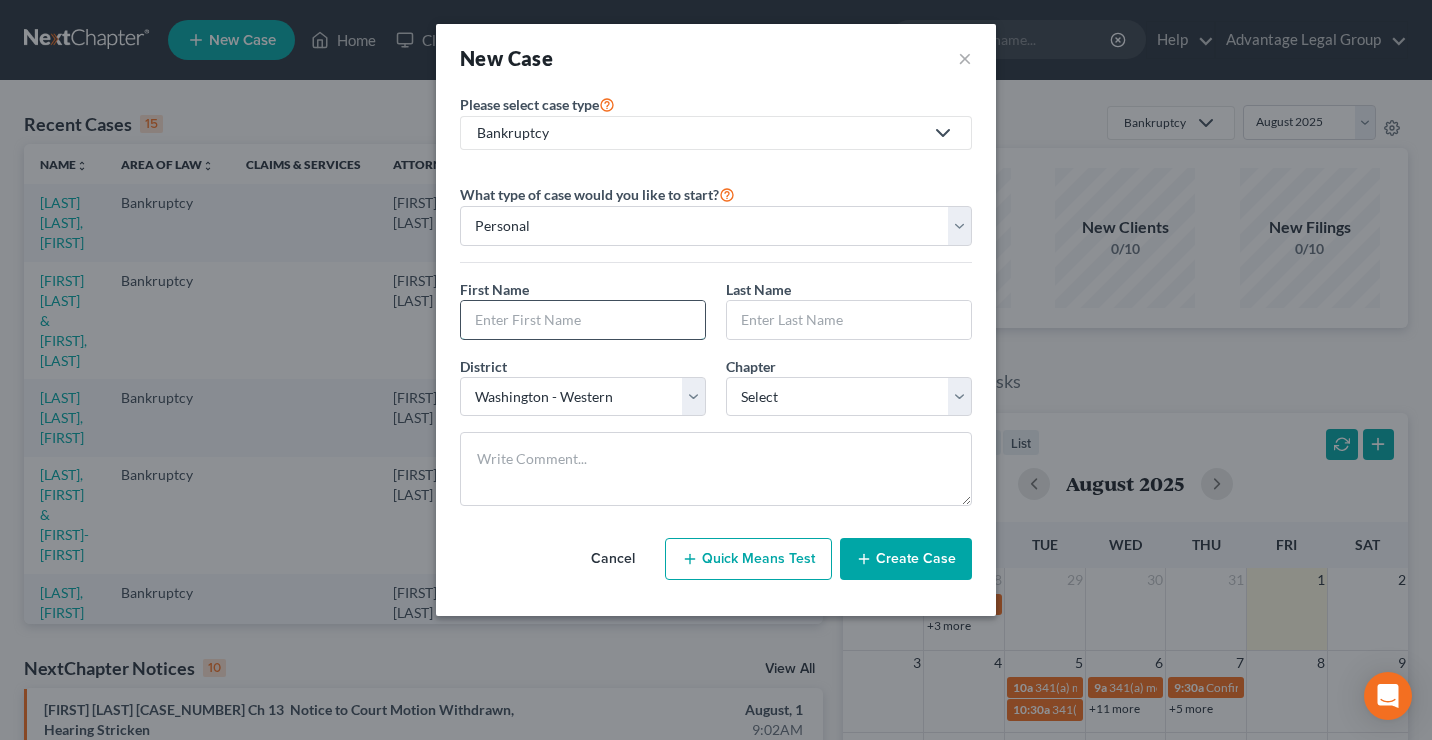 click at bounding box center [583, 320] 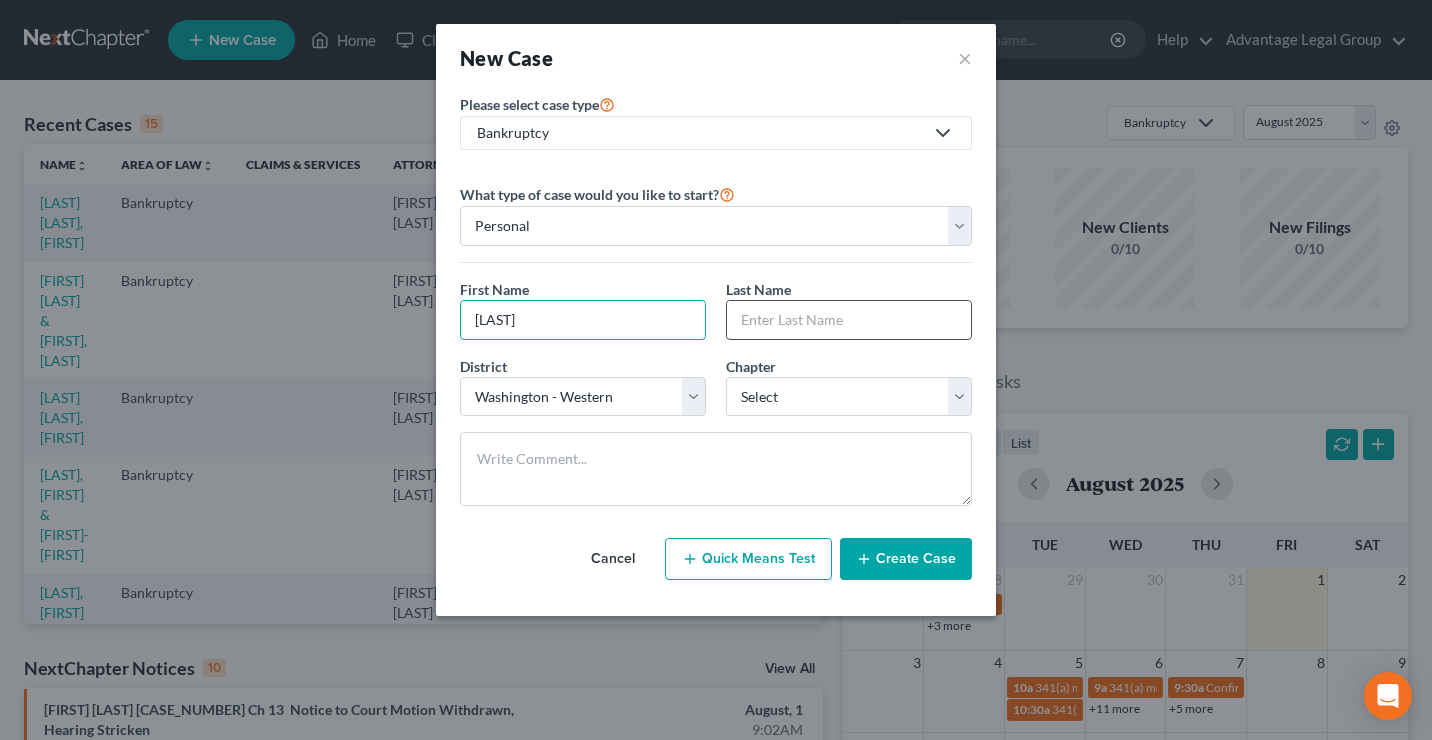 type on "[LAST]" 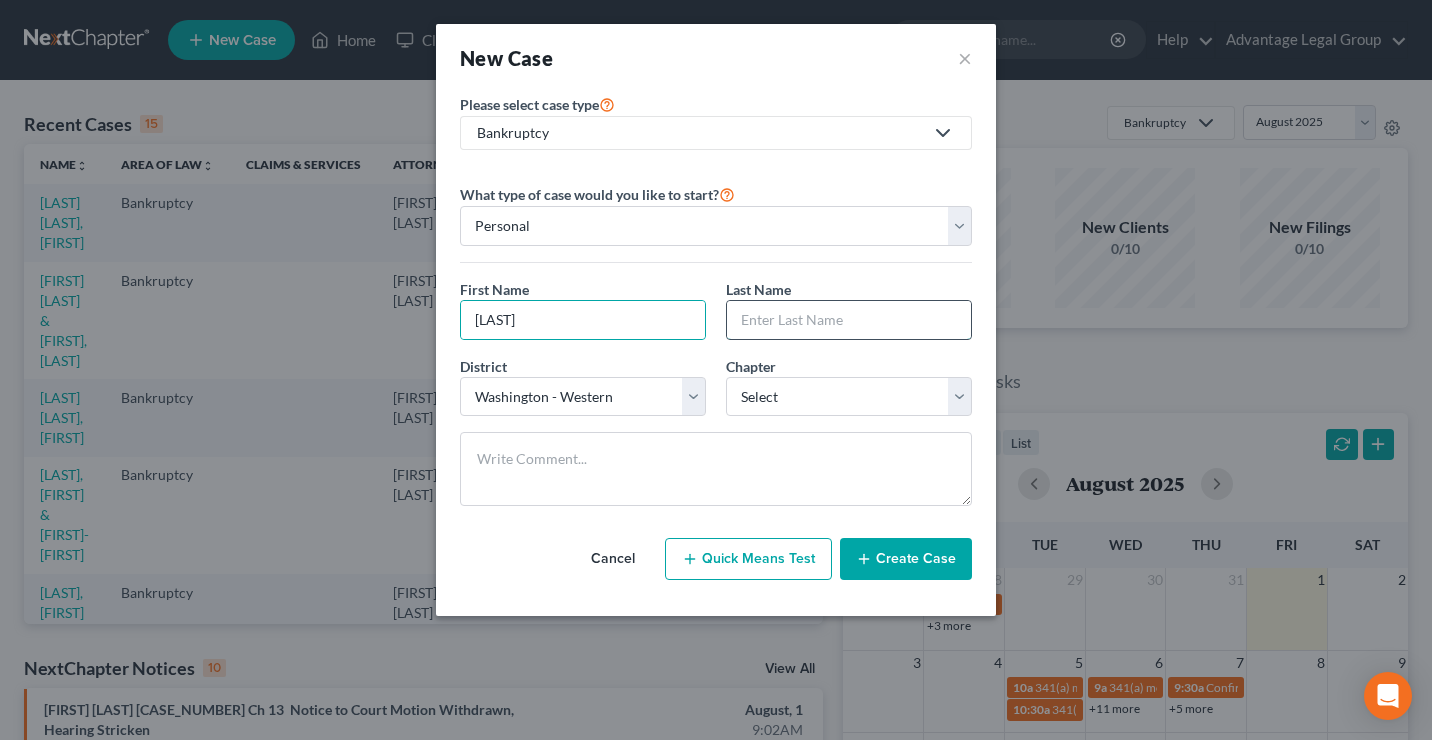 click at bounding box center [849, 320] 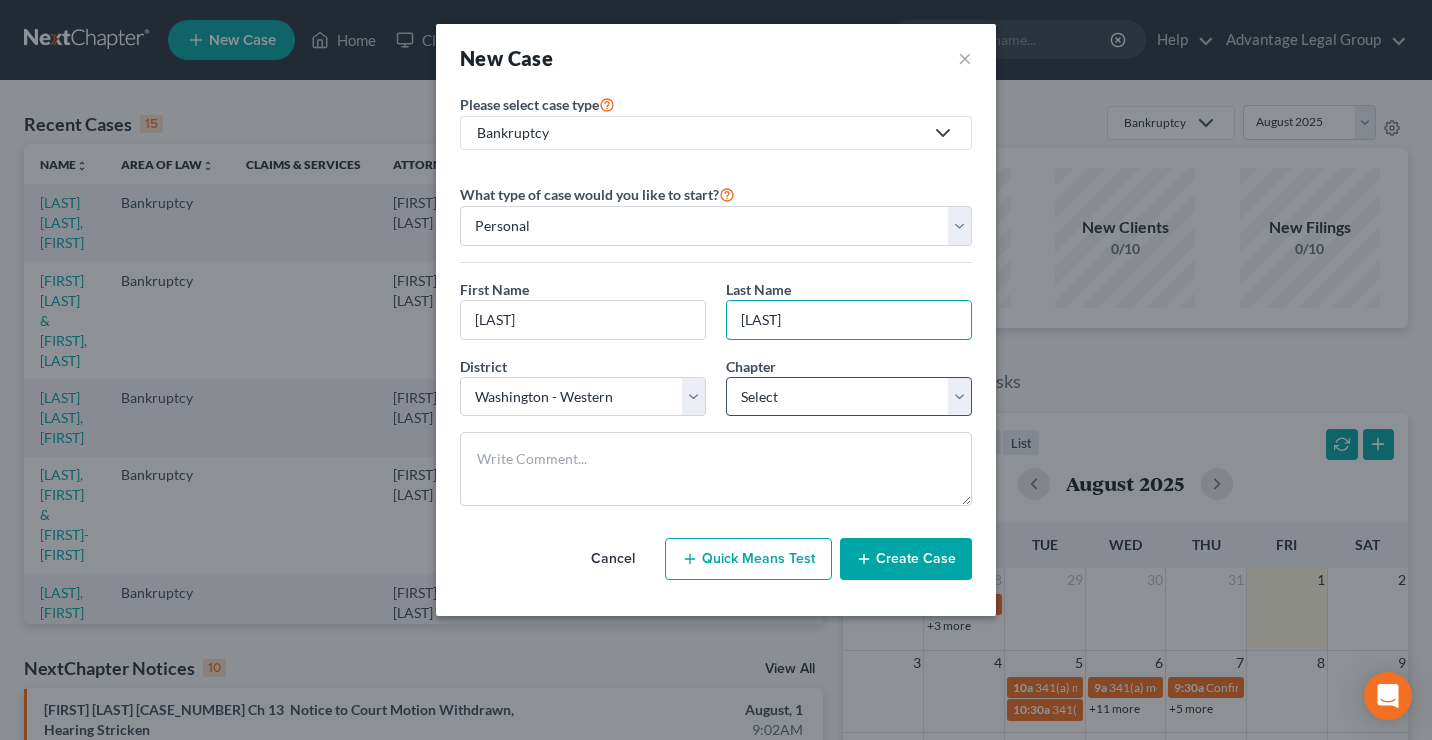 type on "[LAST]" 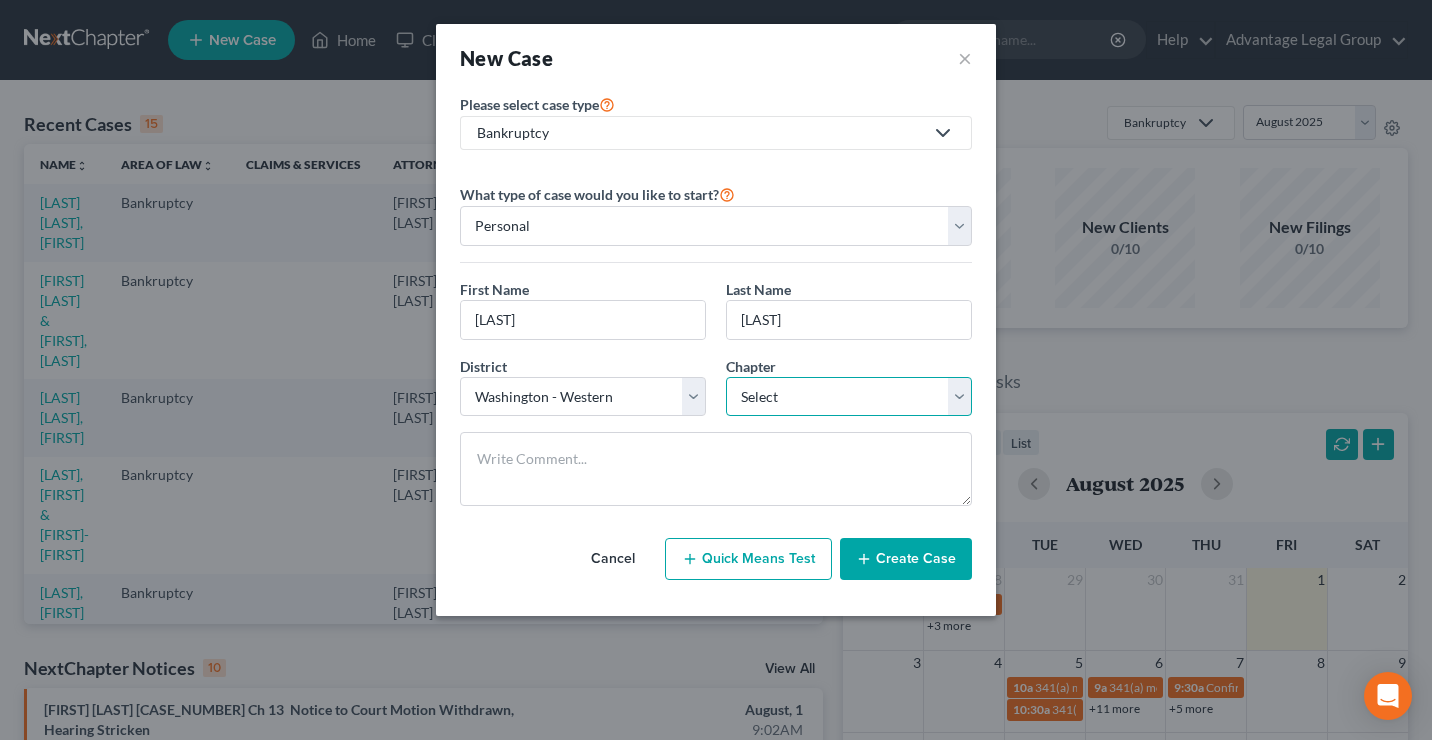 click on "Select 7 11 12 13" at bounding box center (849, 397) 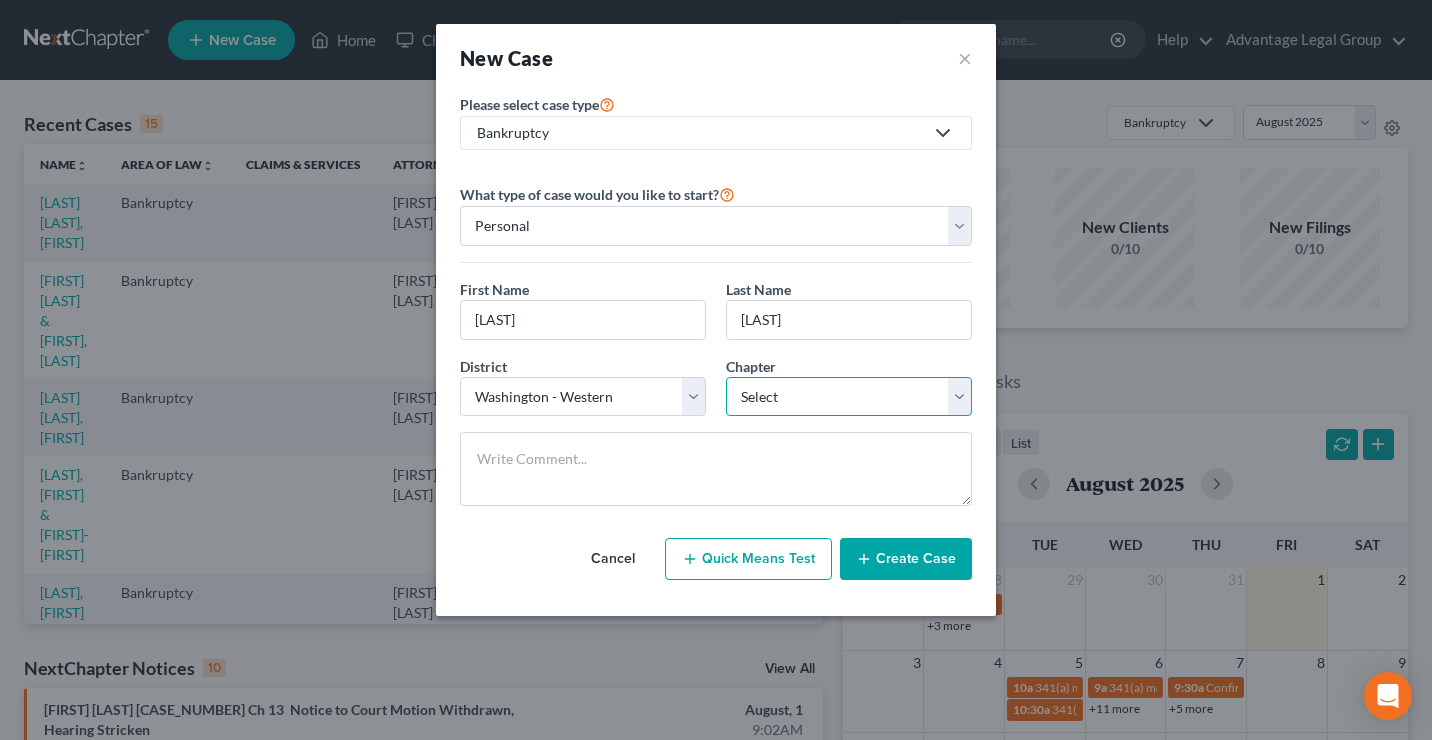 select on "0" 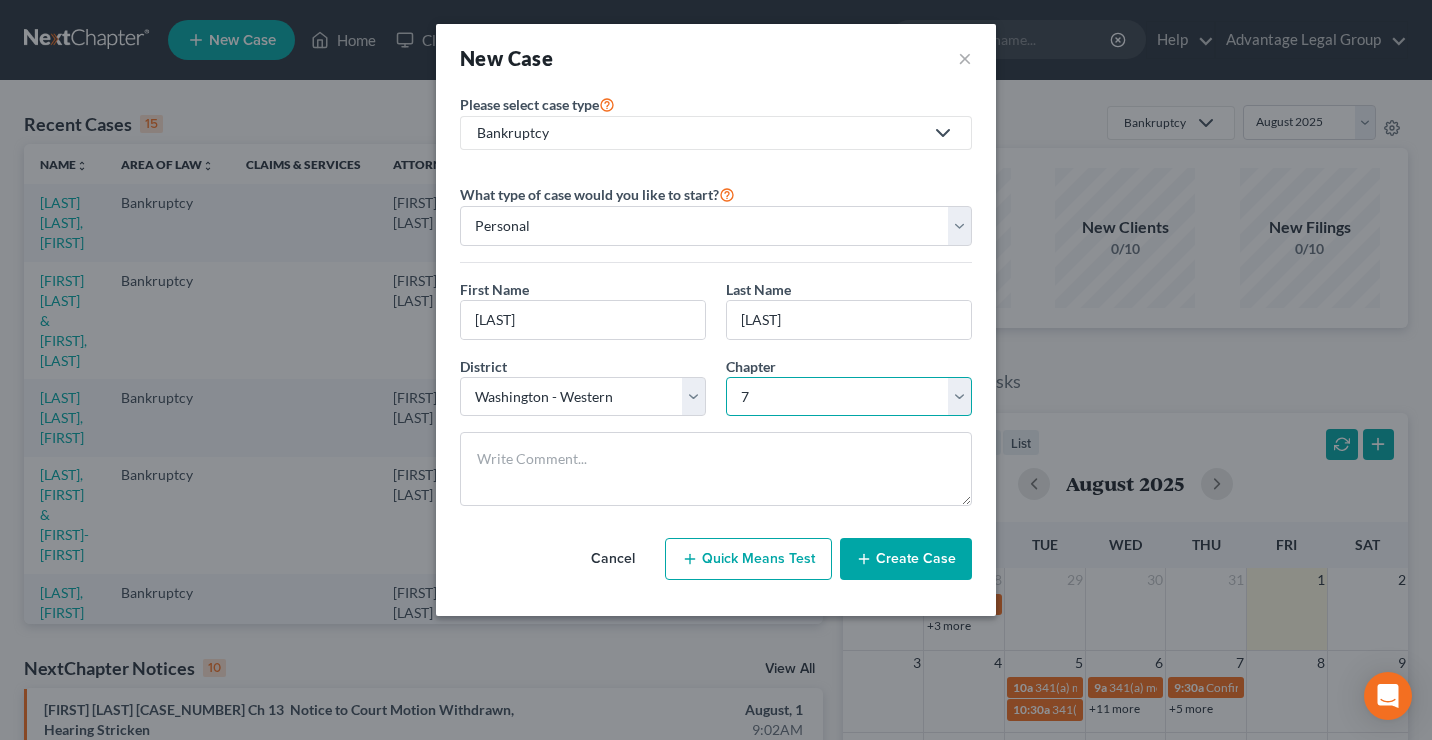 click on "Select 7 11 12 13" at bounding box center (849, 397) 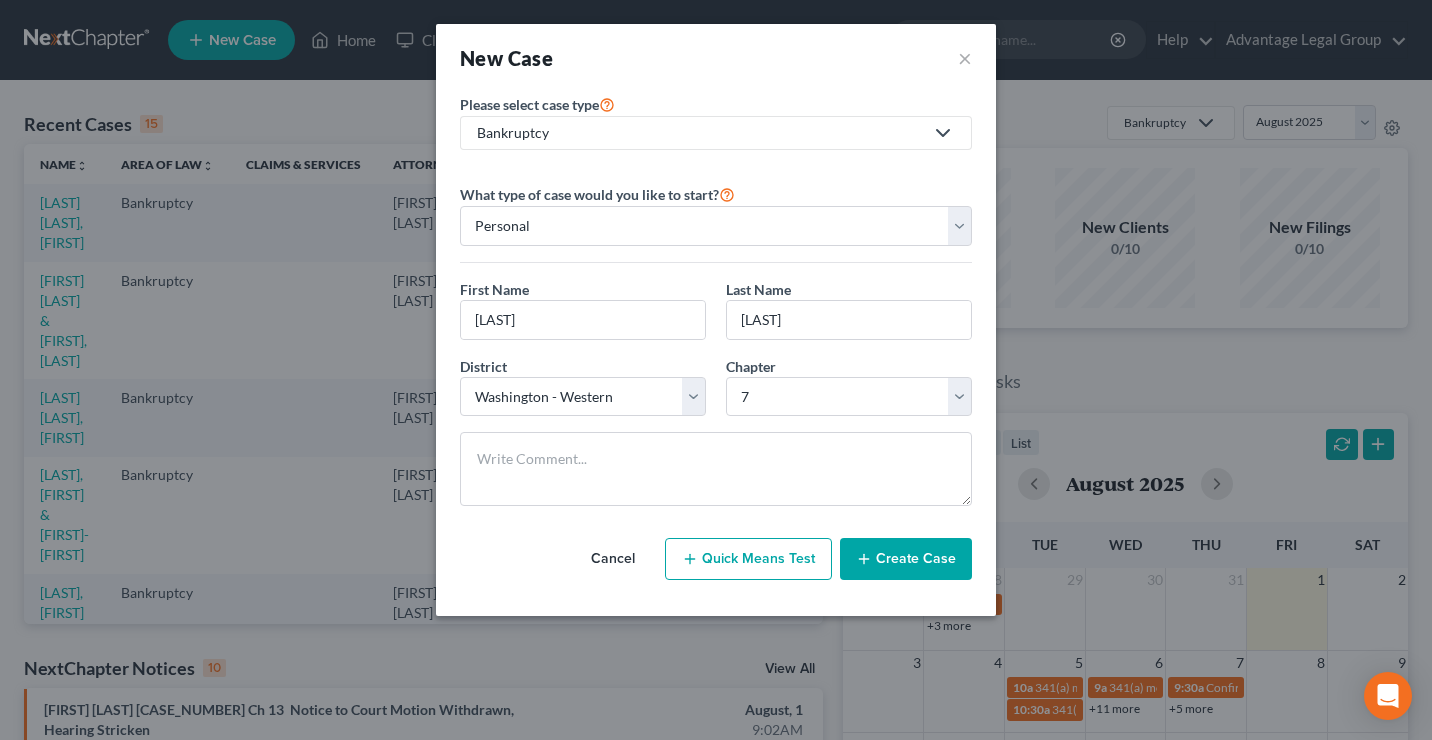 click on "Create Case" at bounding box center [906, 559] 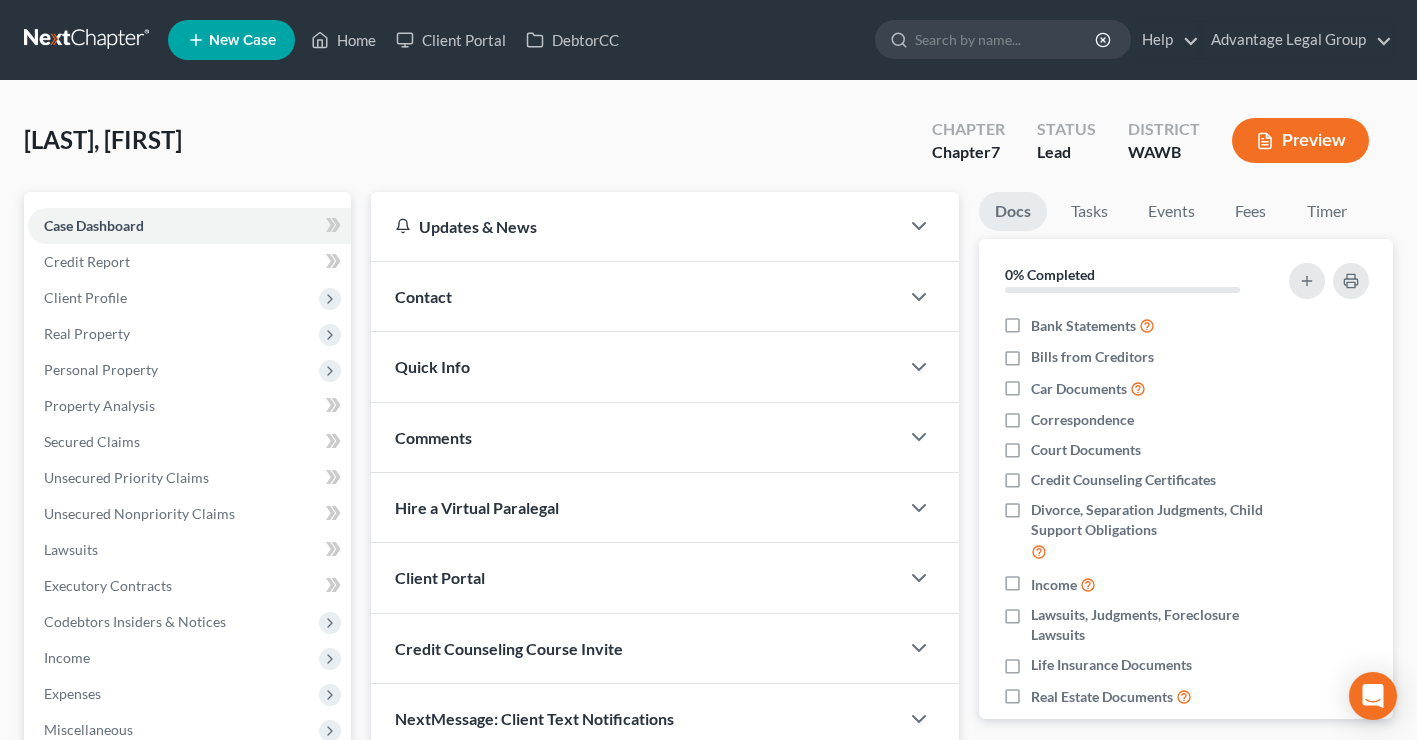 click on "Contact" at bounding box center (423, 296) 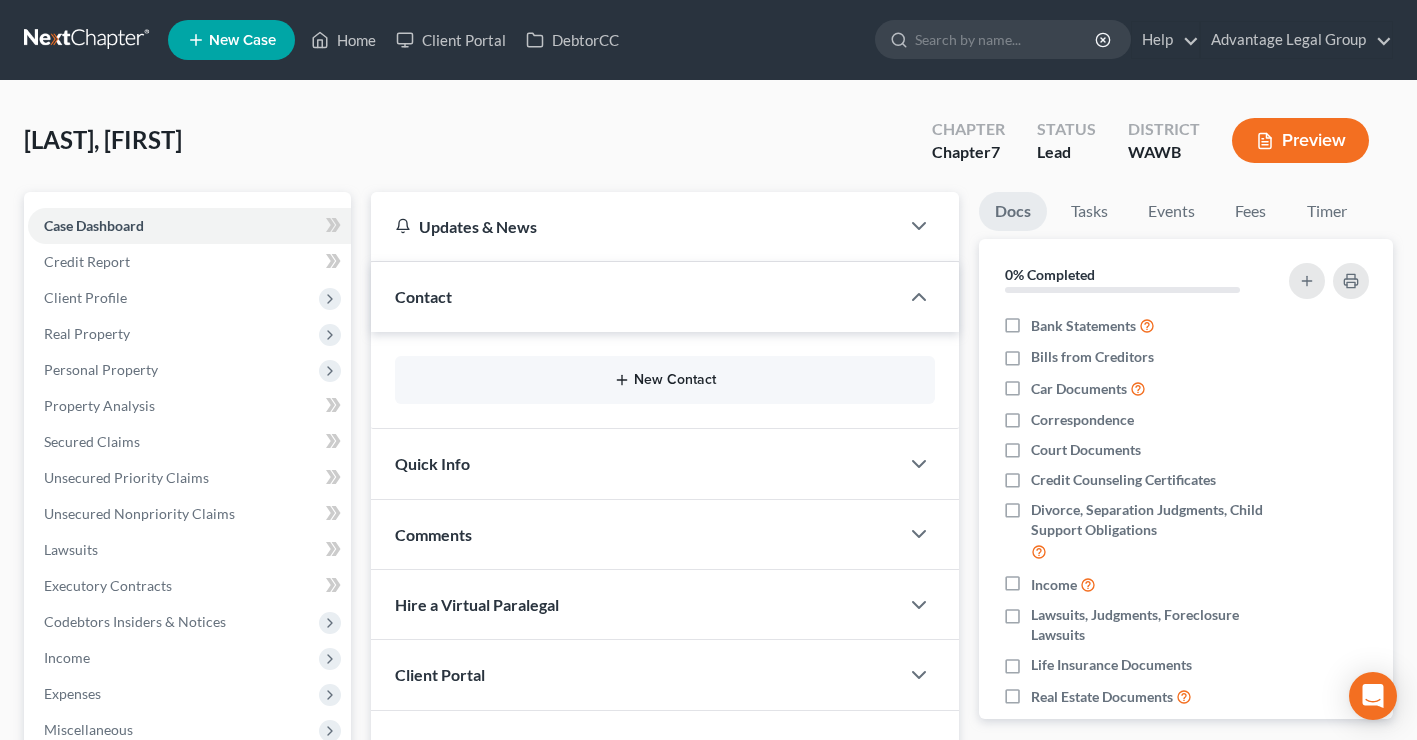 click on "New Contact" at bounding box center [665, 380] 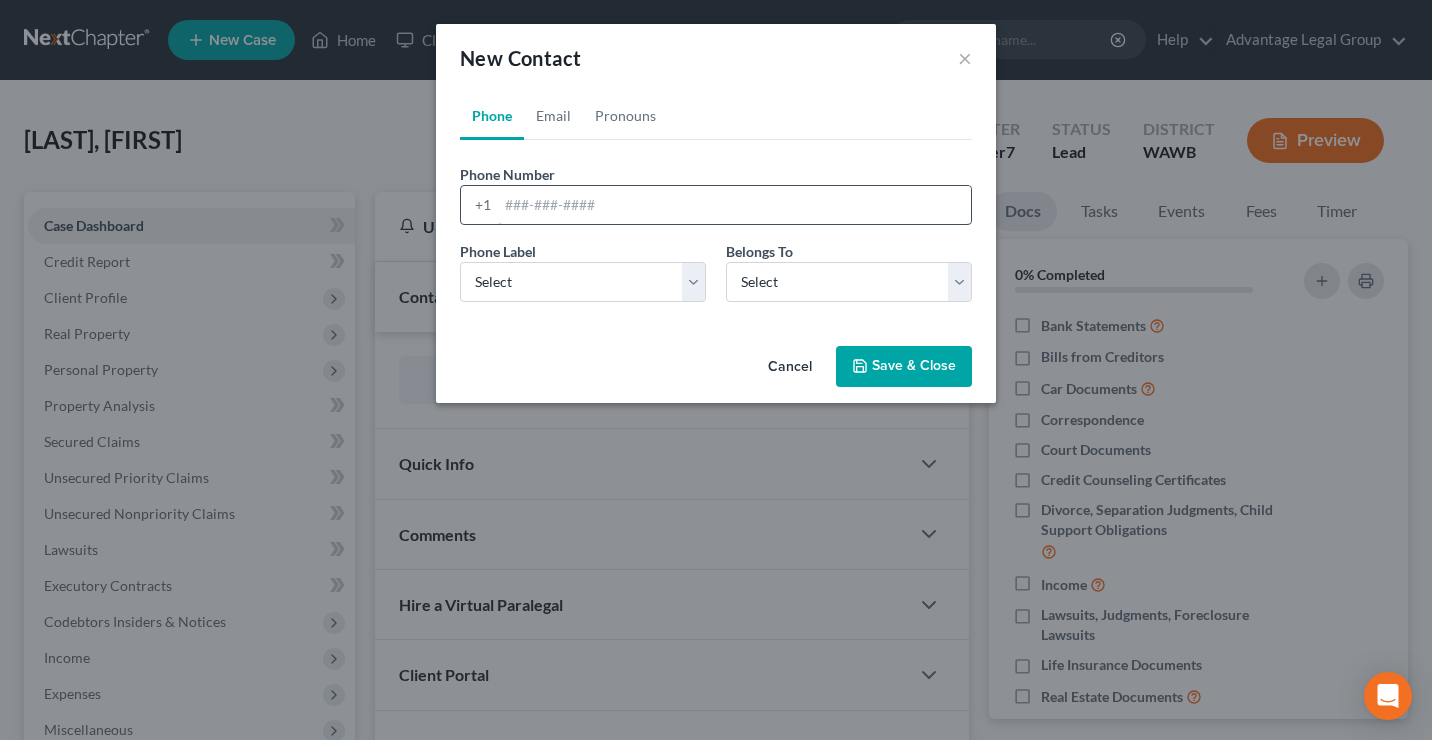 click at bounding box center [734, 205] 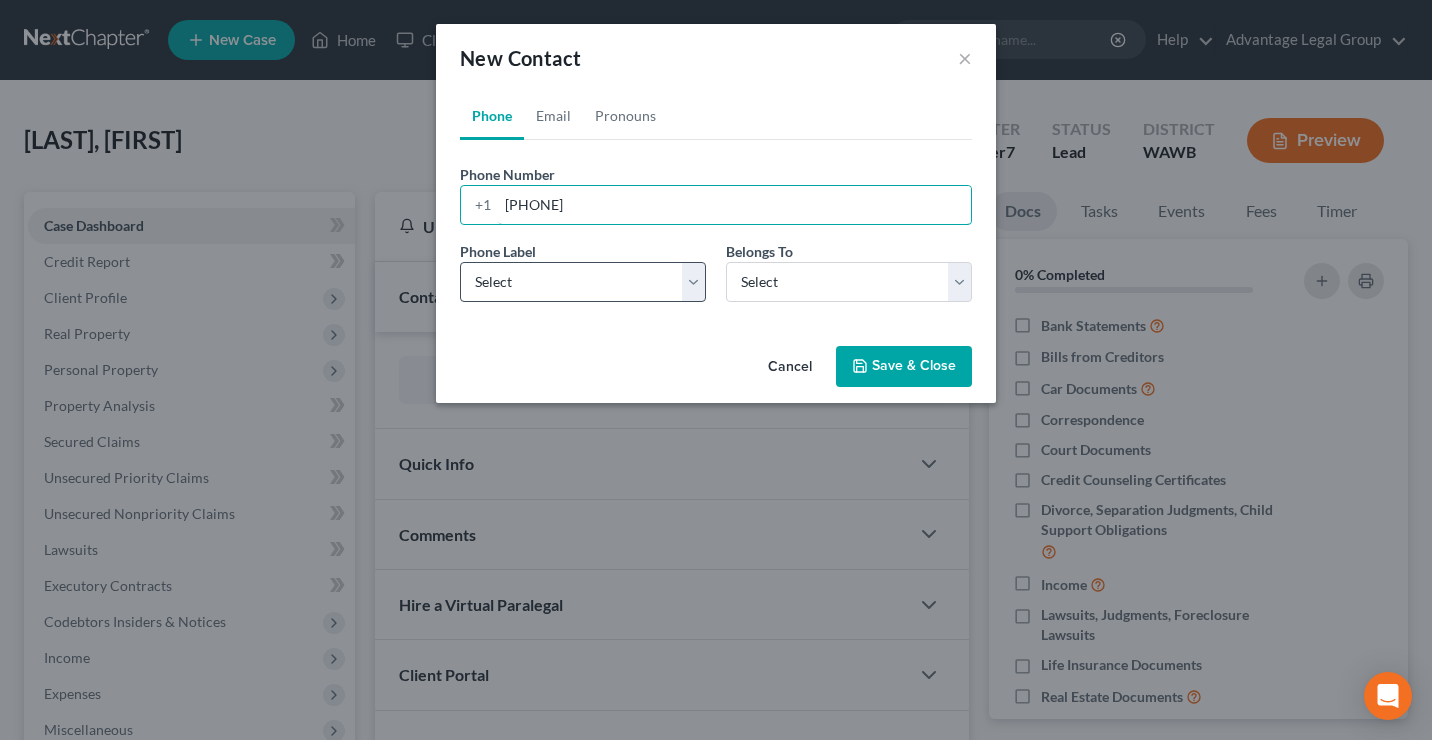type on "[PHONE]" 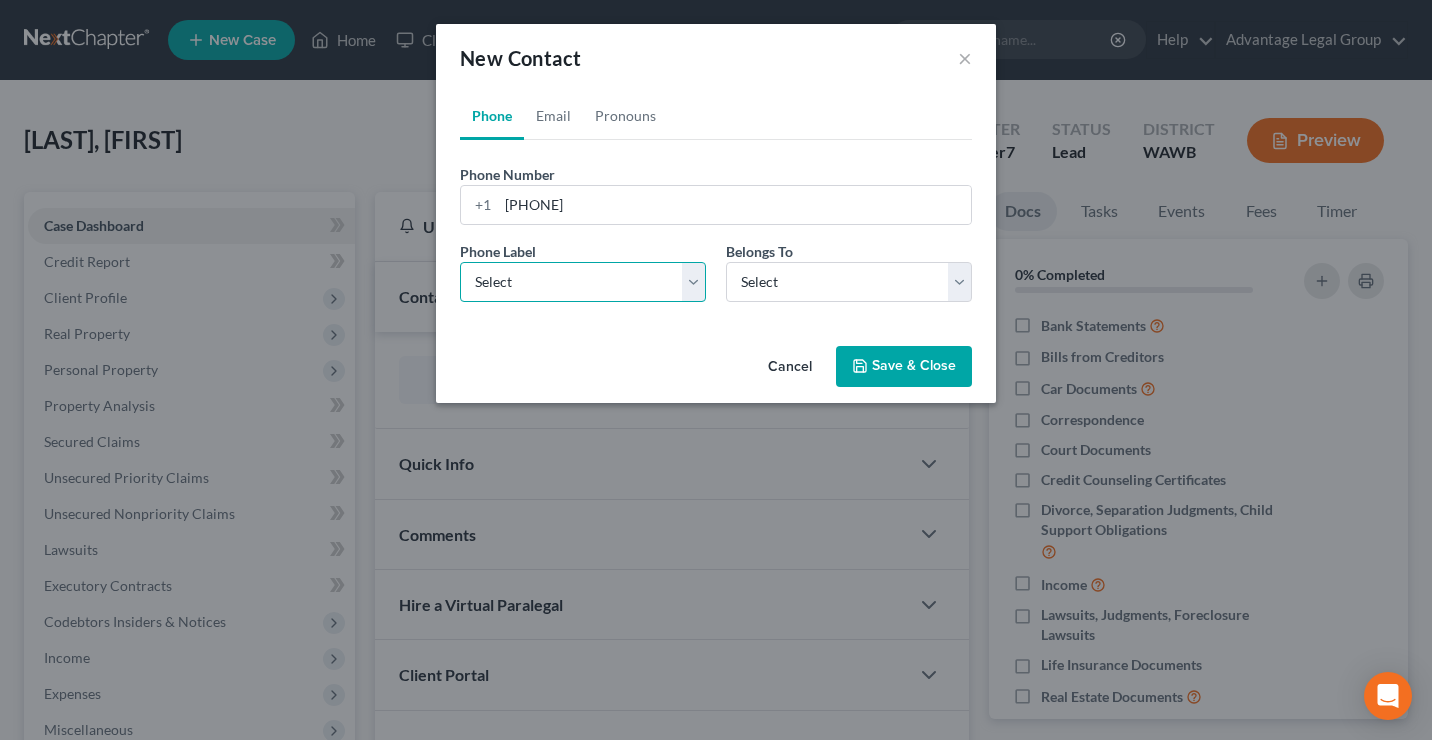 click on "Select Mobile Home Work Other" at bounding box center (583, 282) 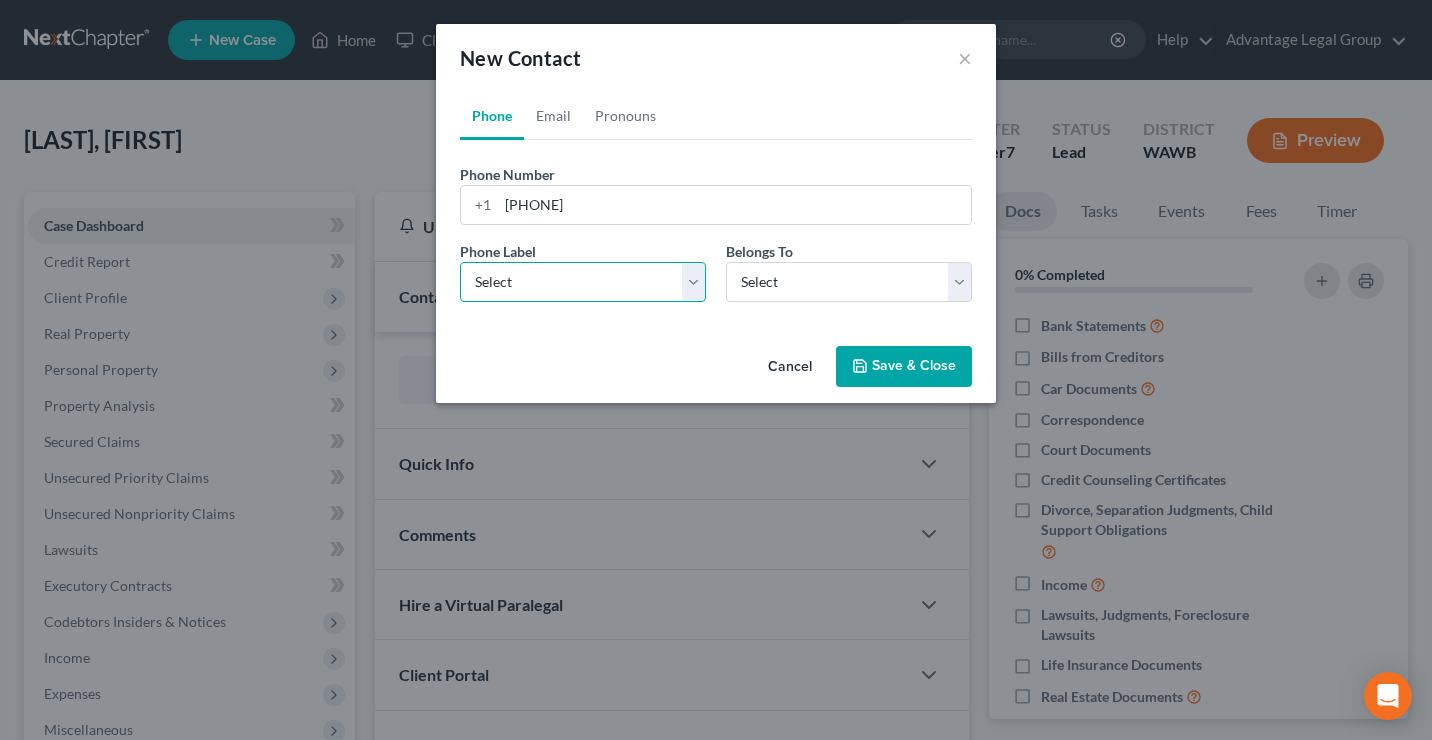 select on "0" 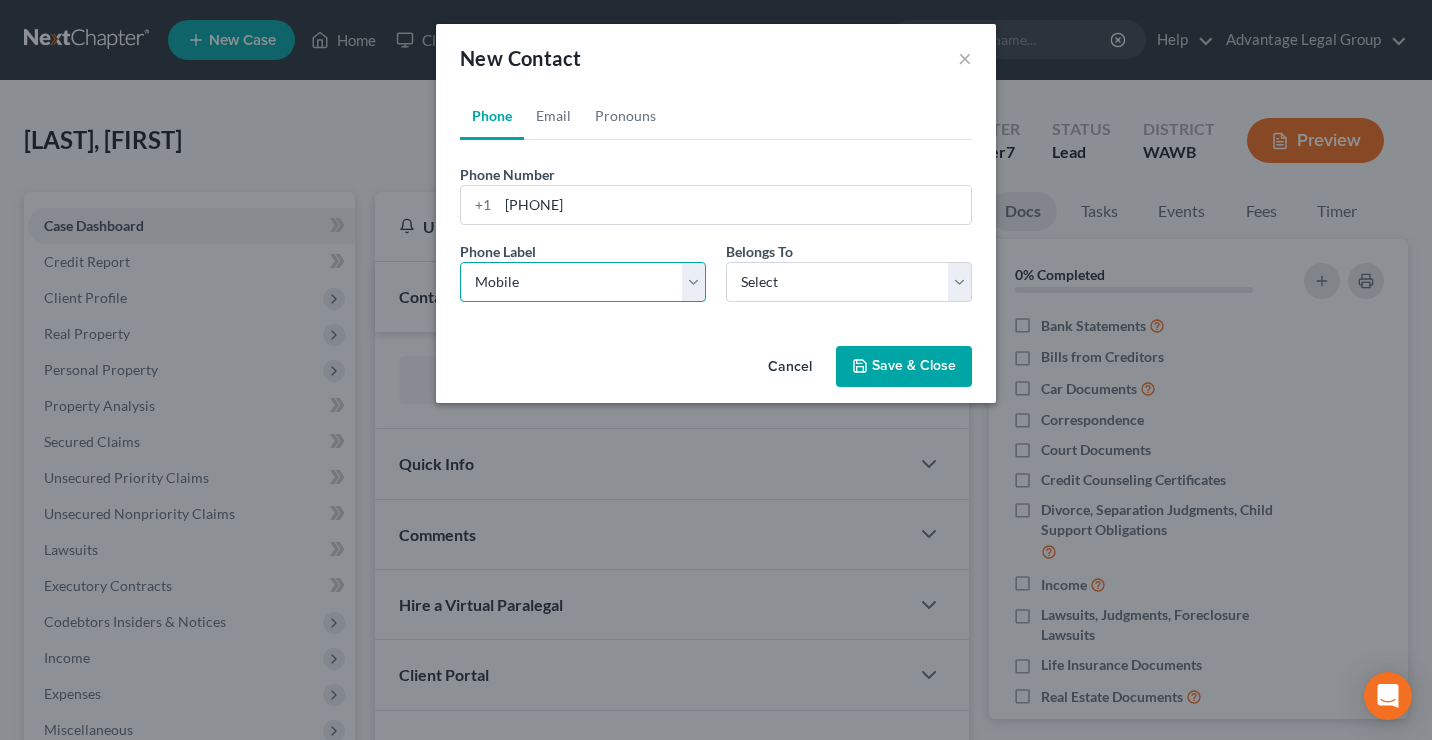 click on "Select Mobile Home Work Other" at bounding box center [583, 282] 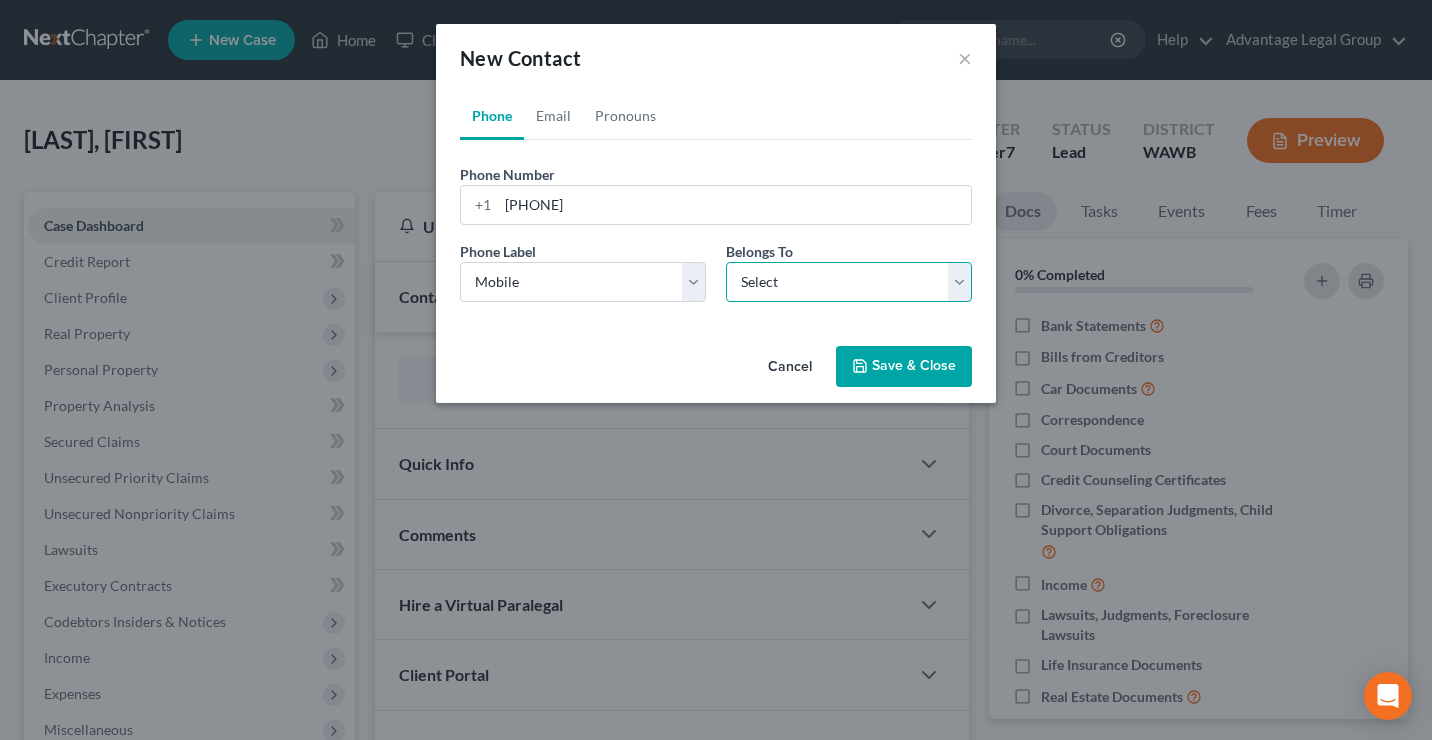 click on "Select Client Other" at bounding box center [849, 282] 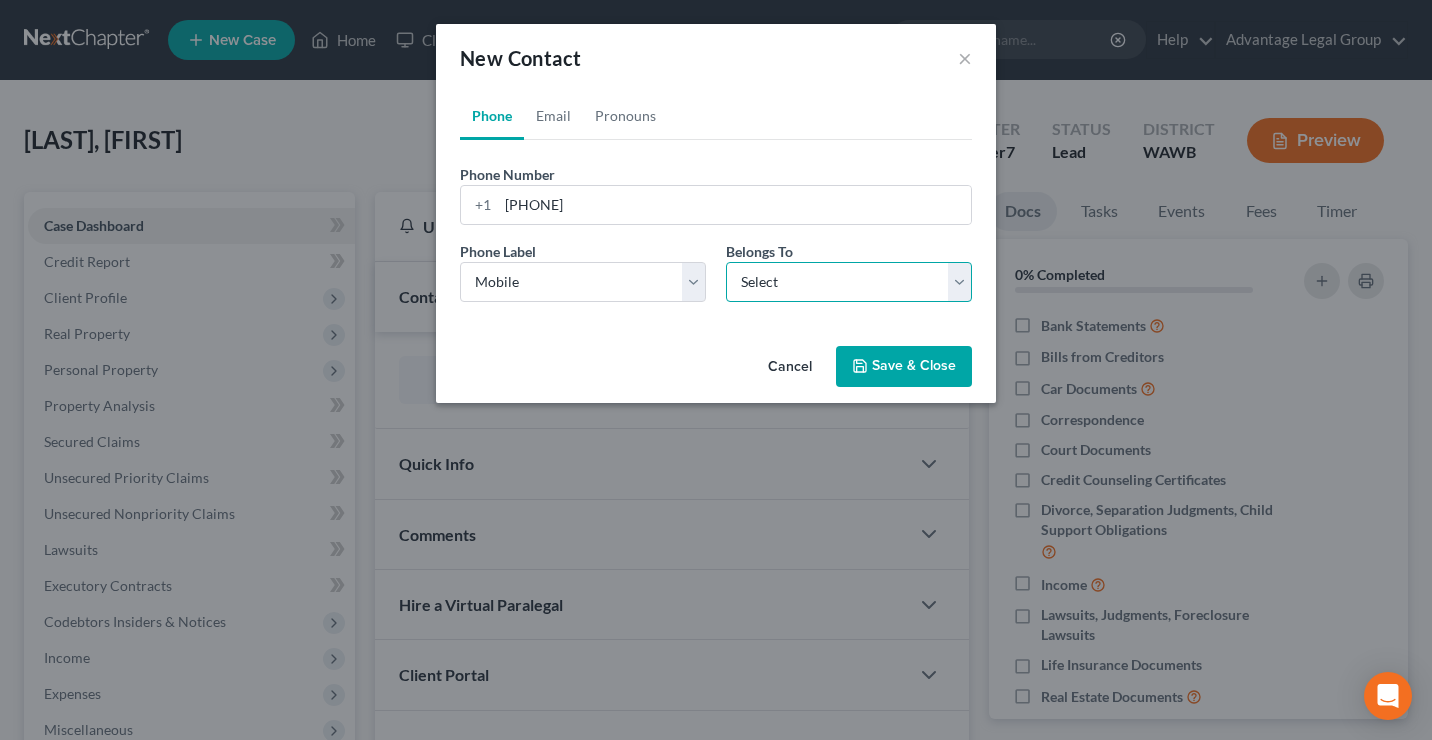 select on "0" 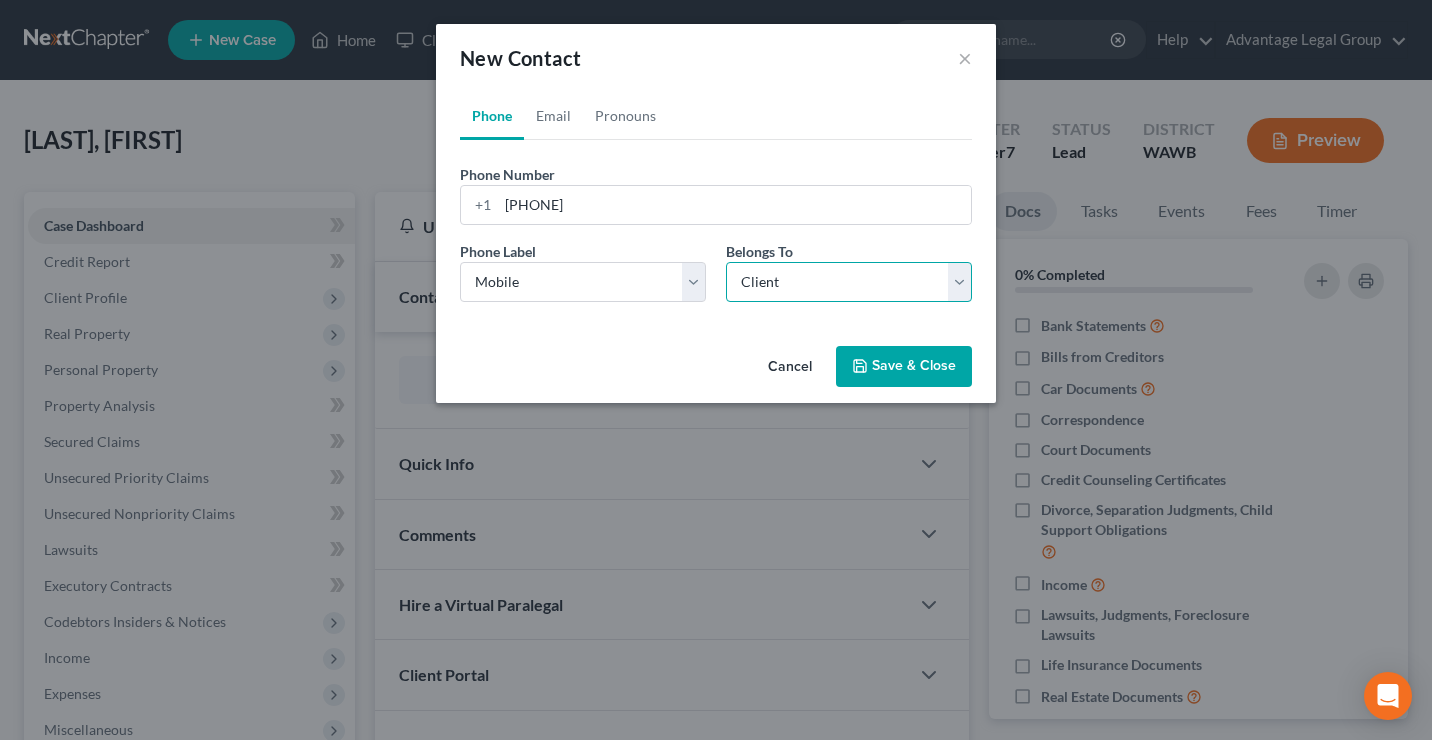 click on "Select Client Other" at bounding box center [849, 282] 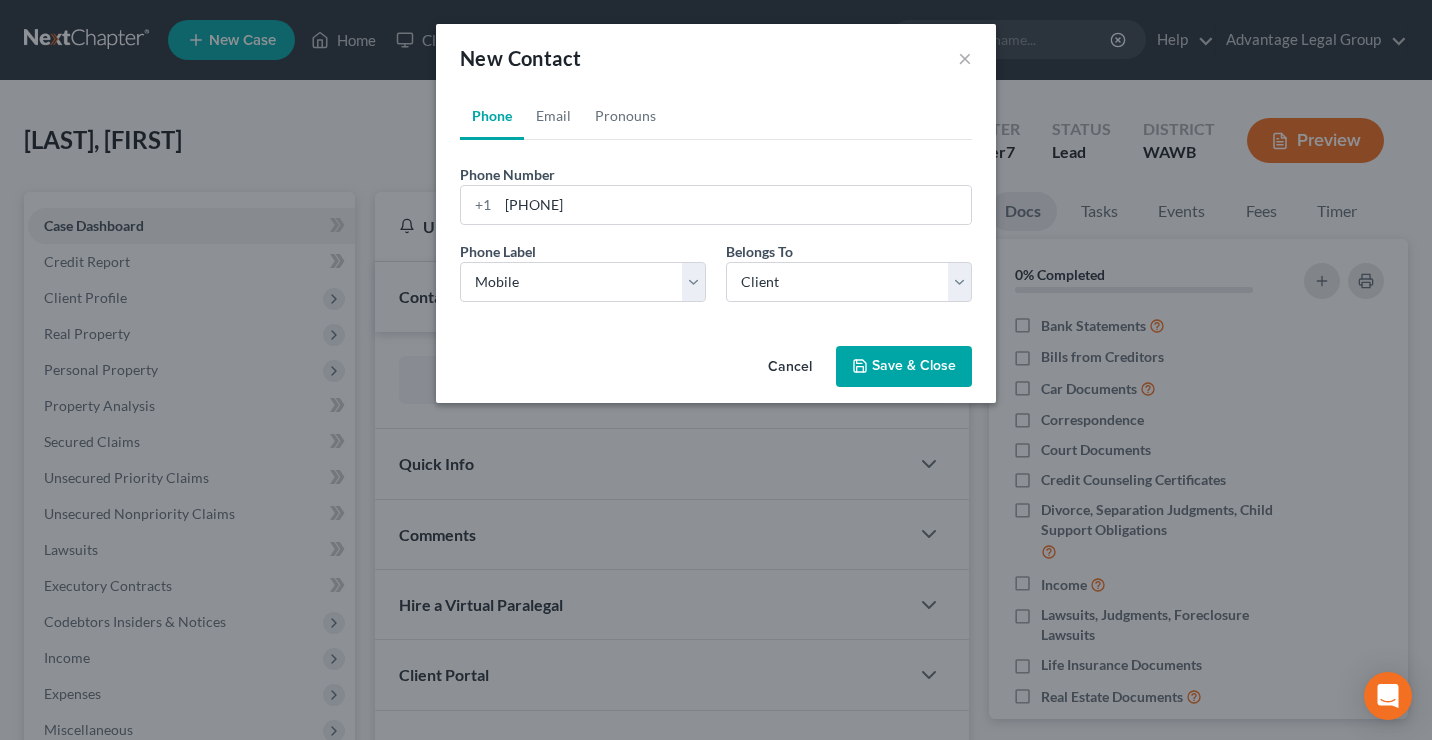 click on "Save & Close" at bounding box center [904, 367] 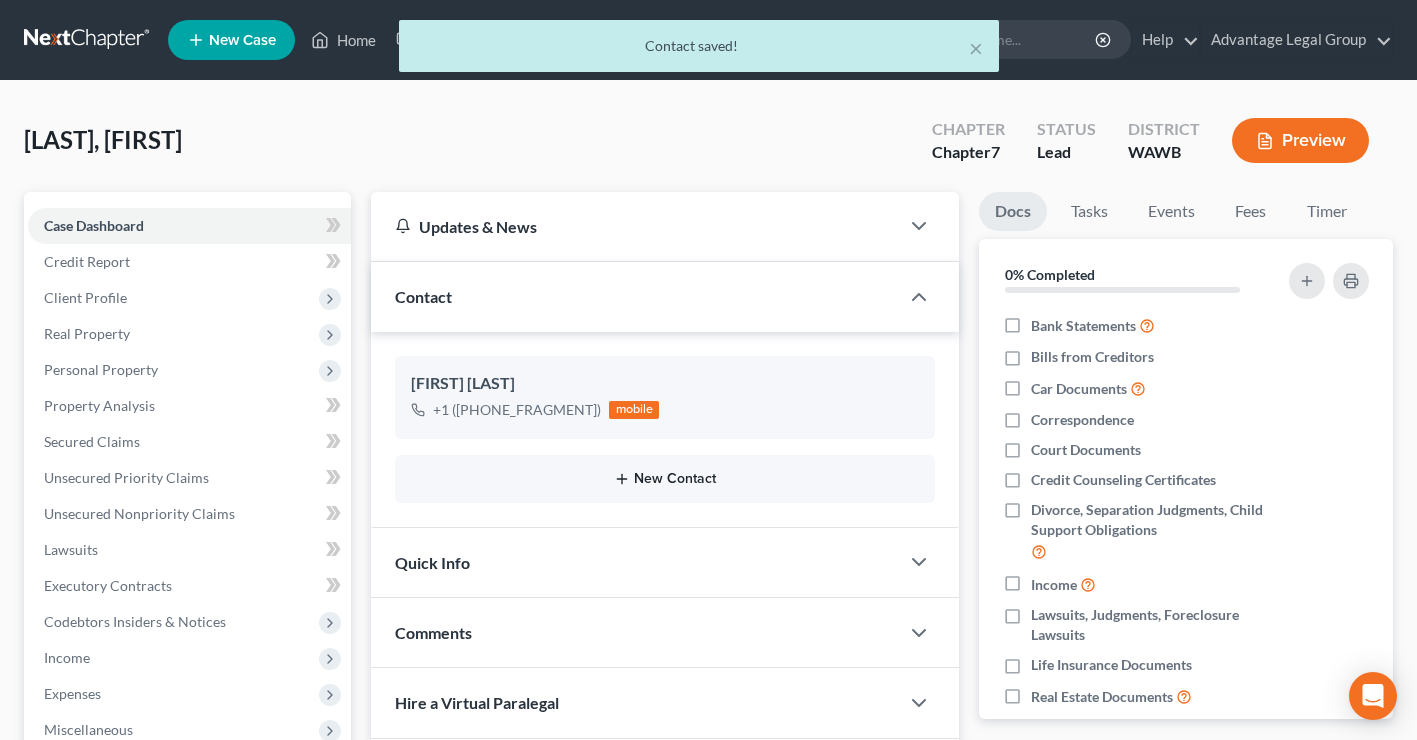 click on "New Contact" at bounding box center [665, 479] 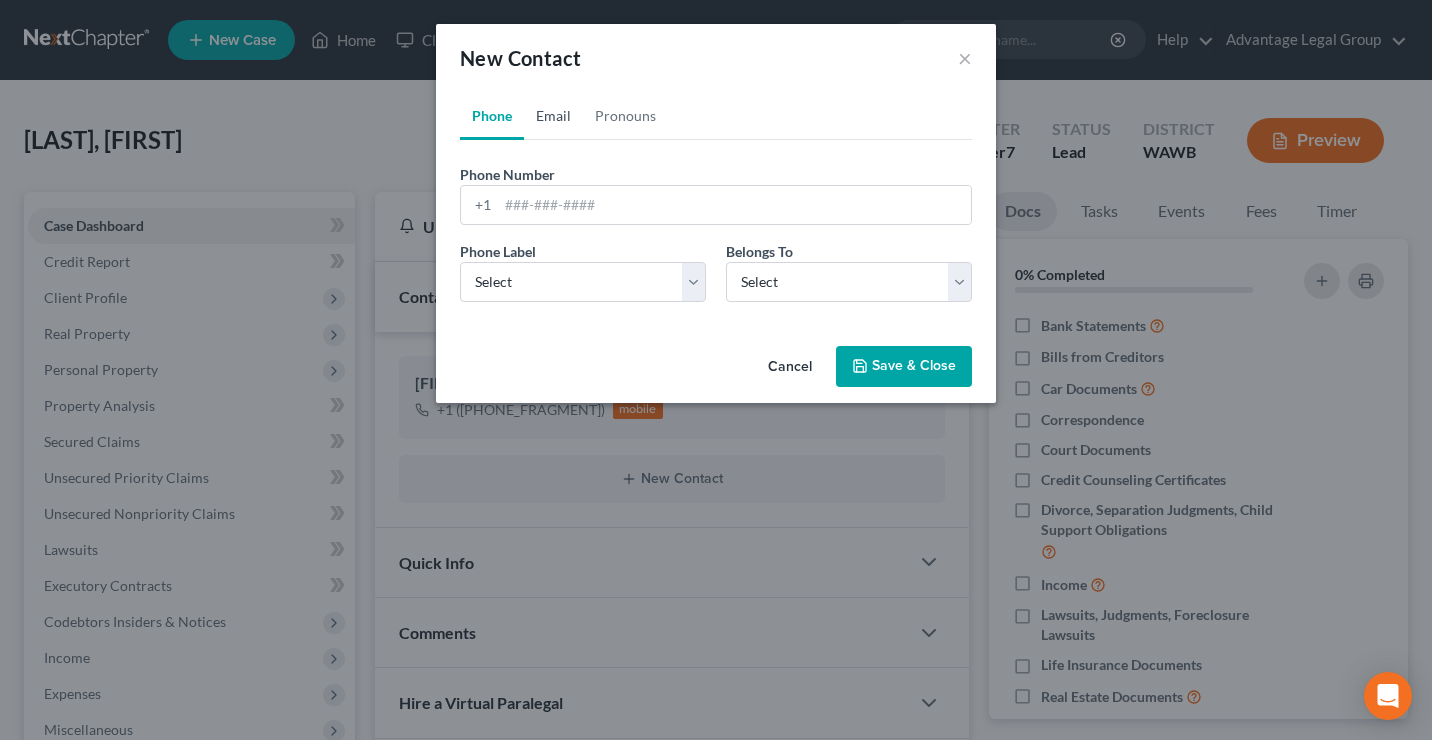 drag, startPoint x: 553, startPoint y: 118, endPoint x: 560, endPoint y: 127, distance: 11.401754 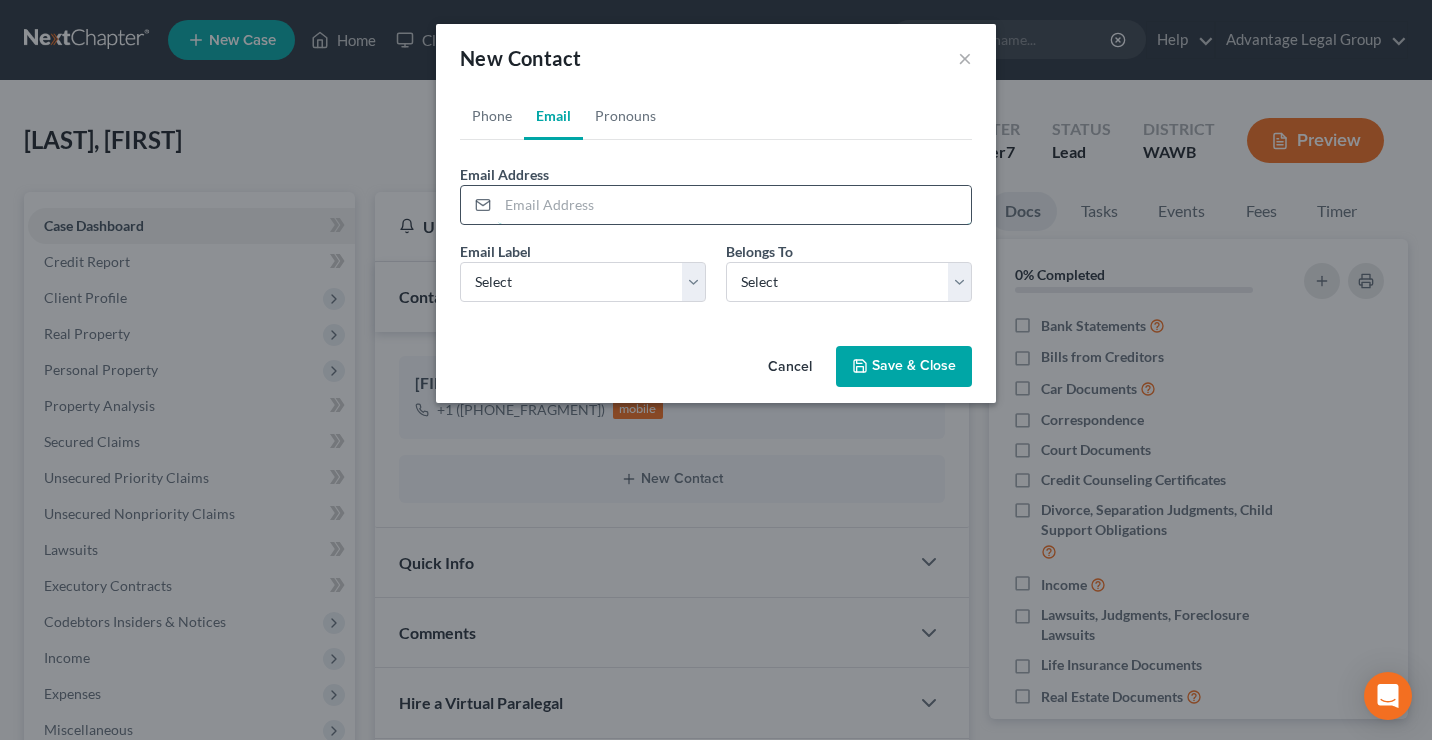 click at bounding box center [734, 205] 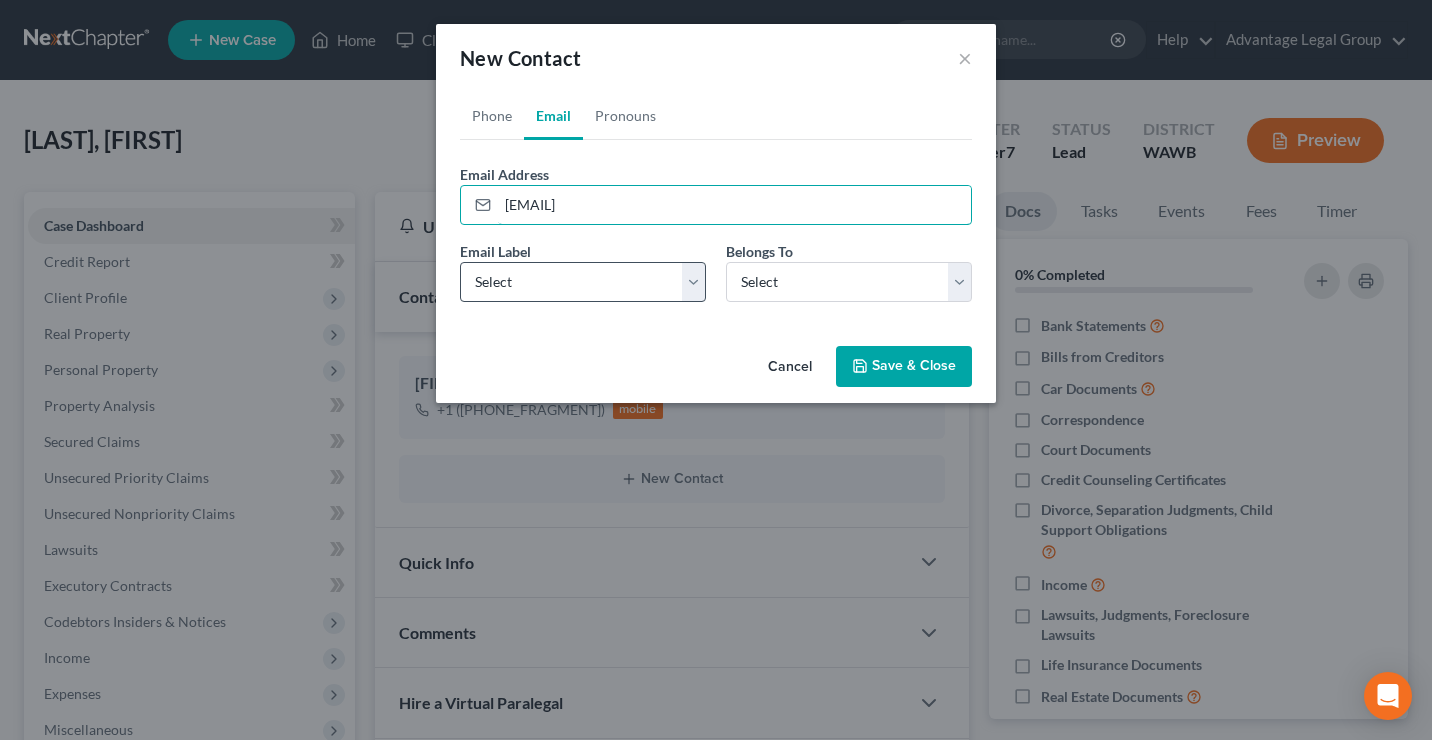 type on "[EMAIL]" 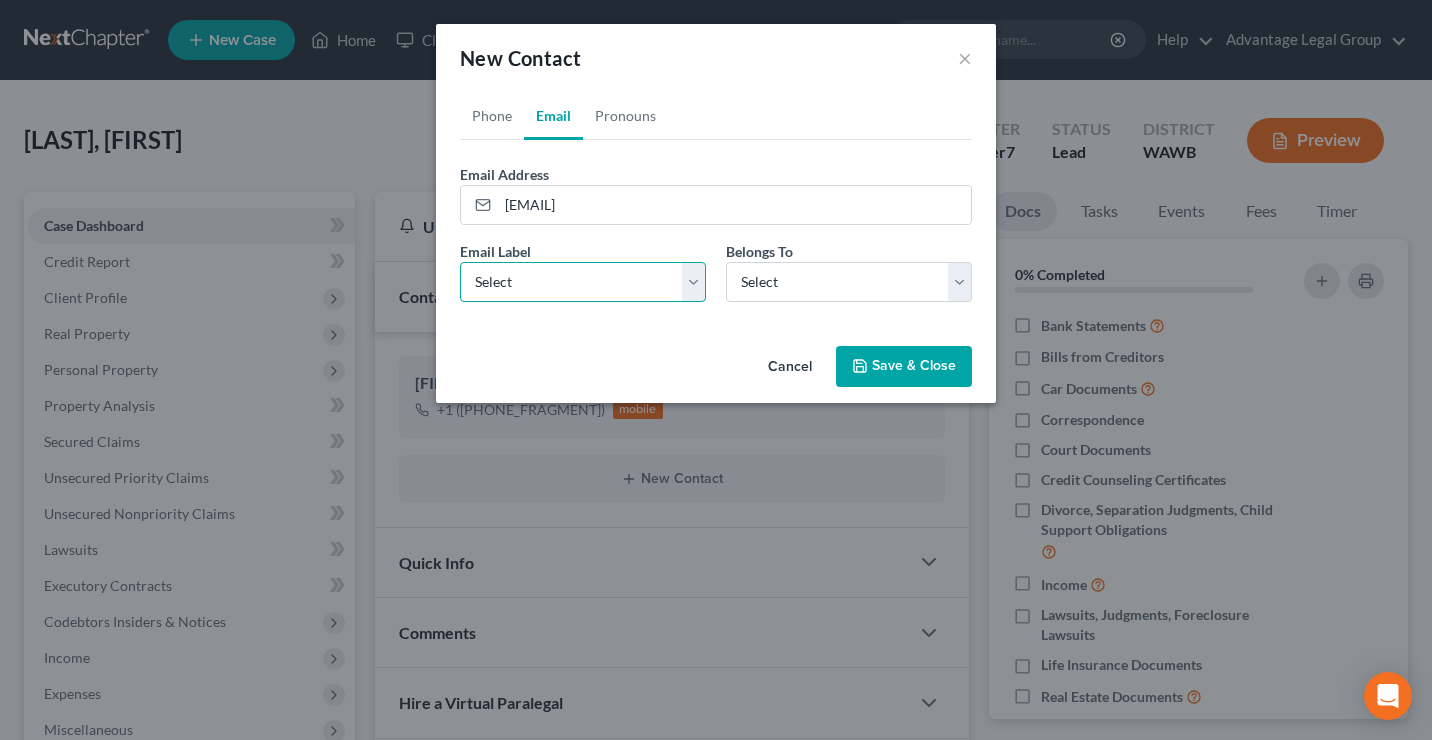 click on "Select Home Work Other" at bounding box center [583, 282] 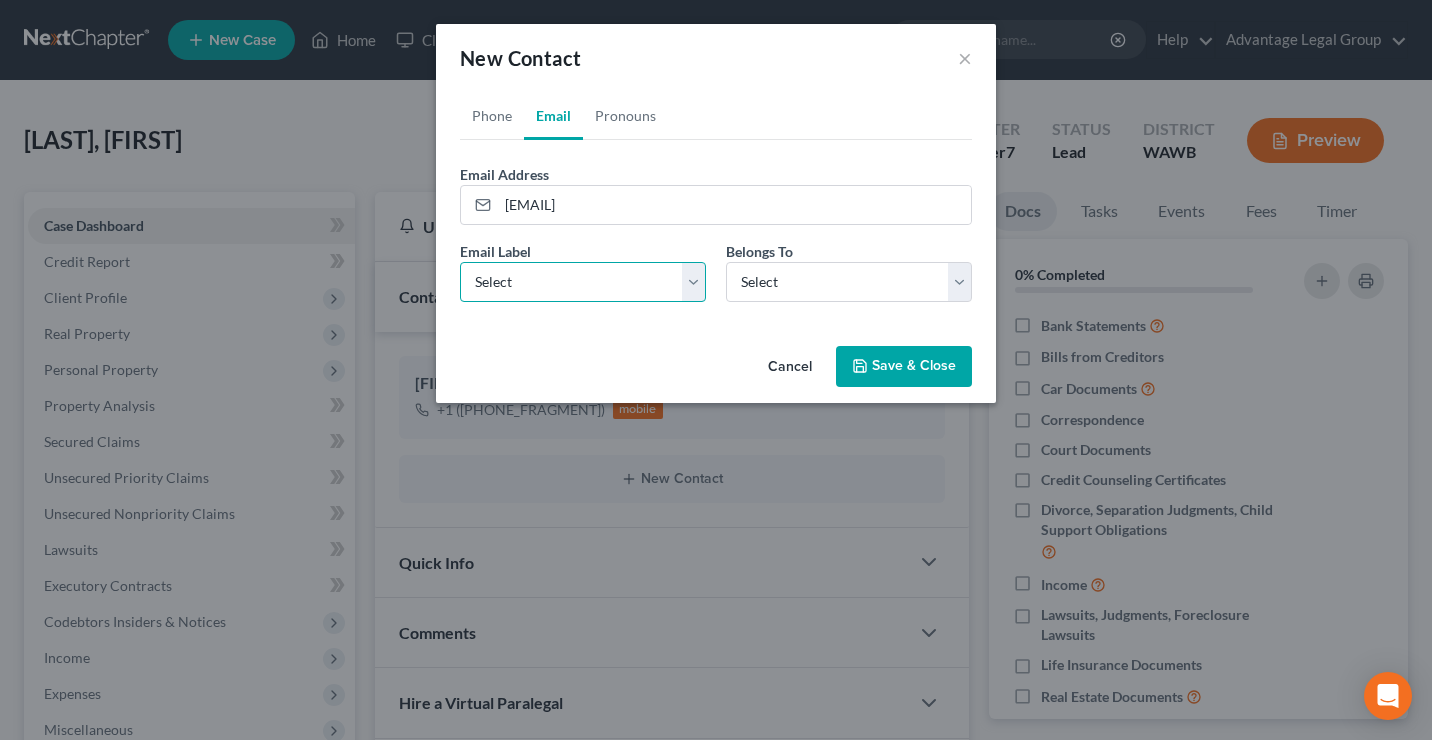 select on "0" 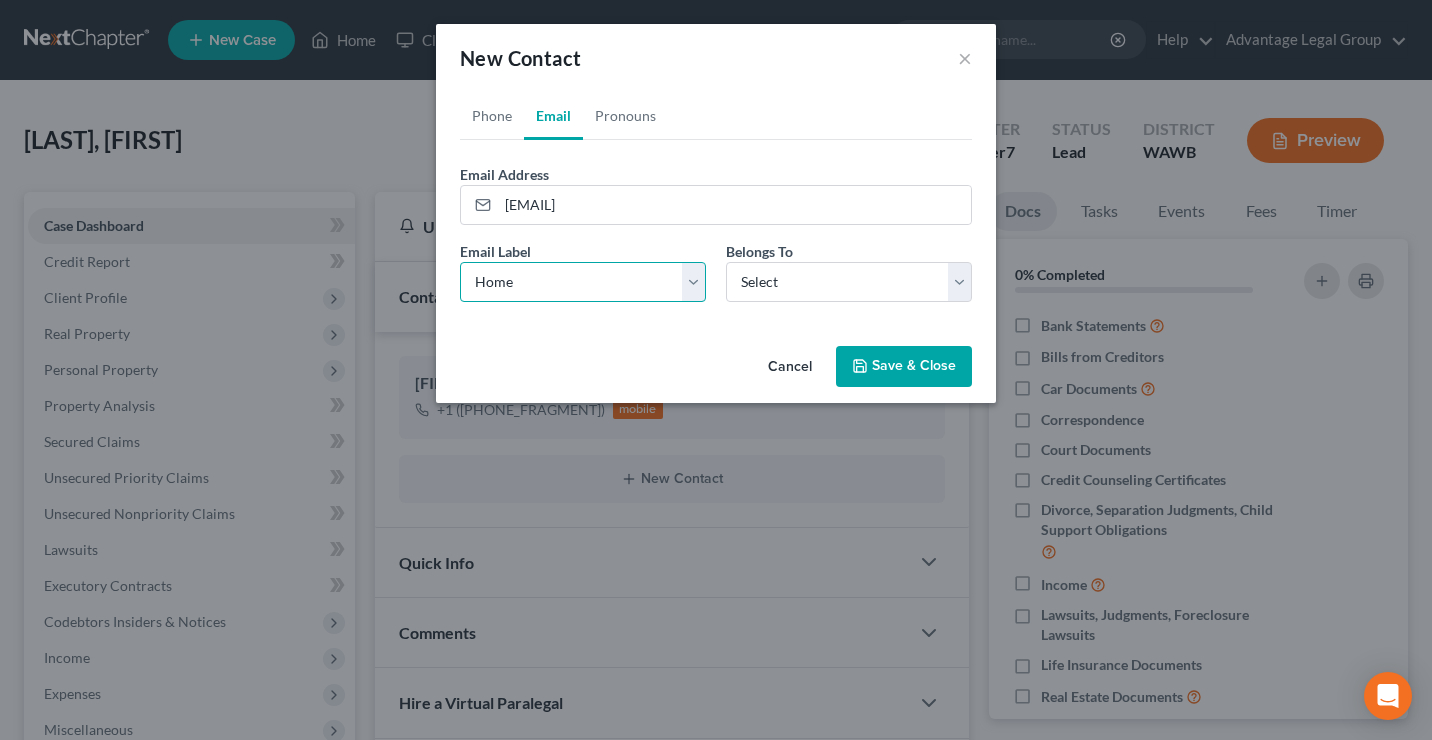 click on "Select Home Work Other" at bounding box center [583, 282] 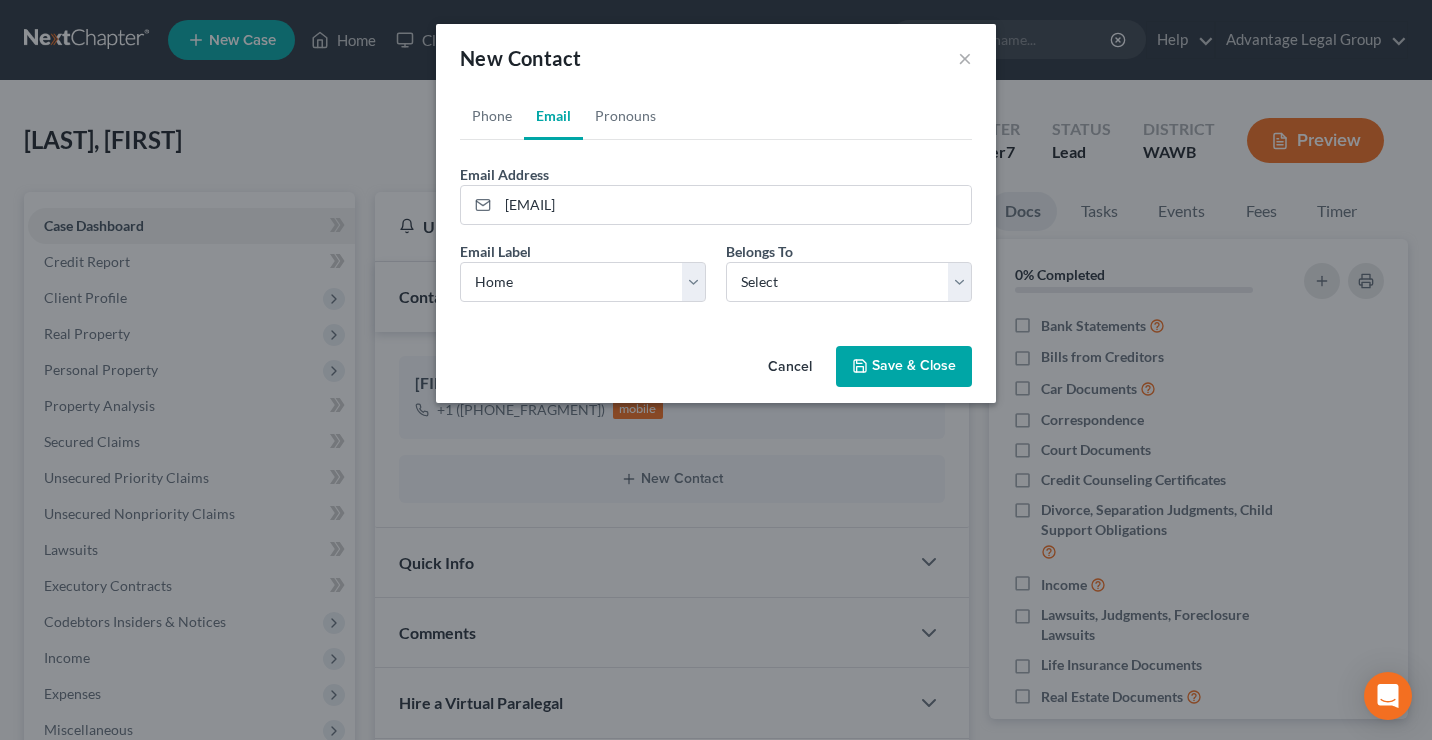 click on "Cancel Save & Close" at bounding box center (716, 371) 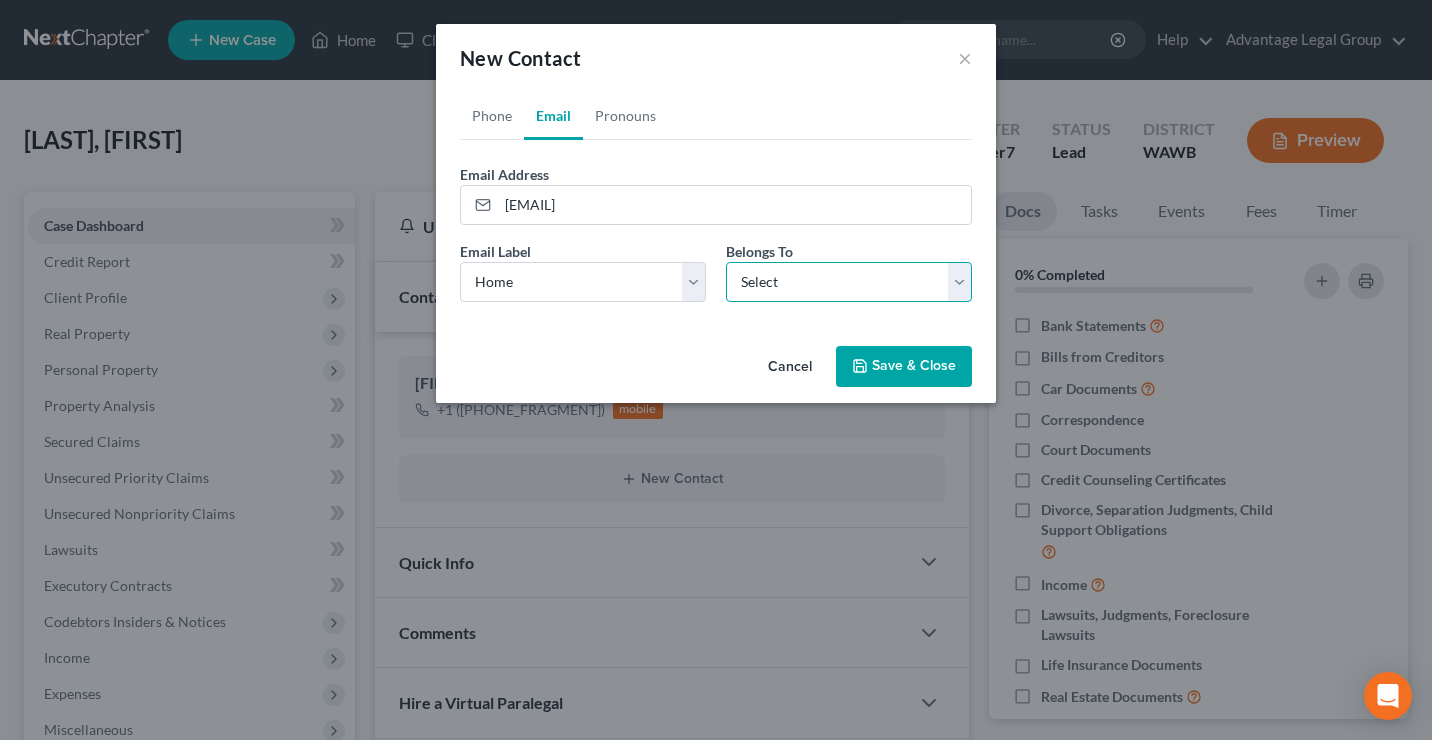 click on "Select Client Other" at bounding box center [849, 282] 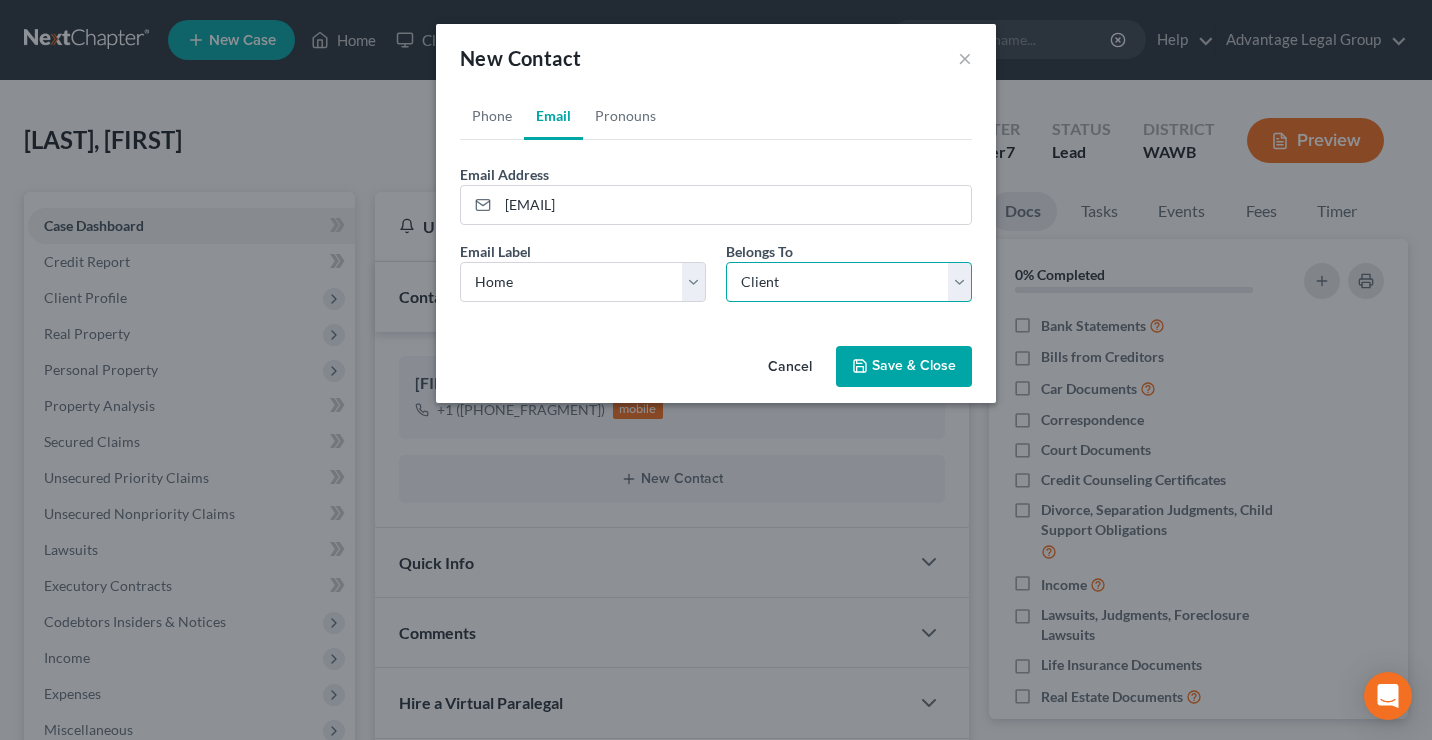 click on "Select Client Other" at bounding box center [849, 282] 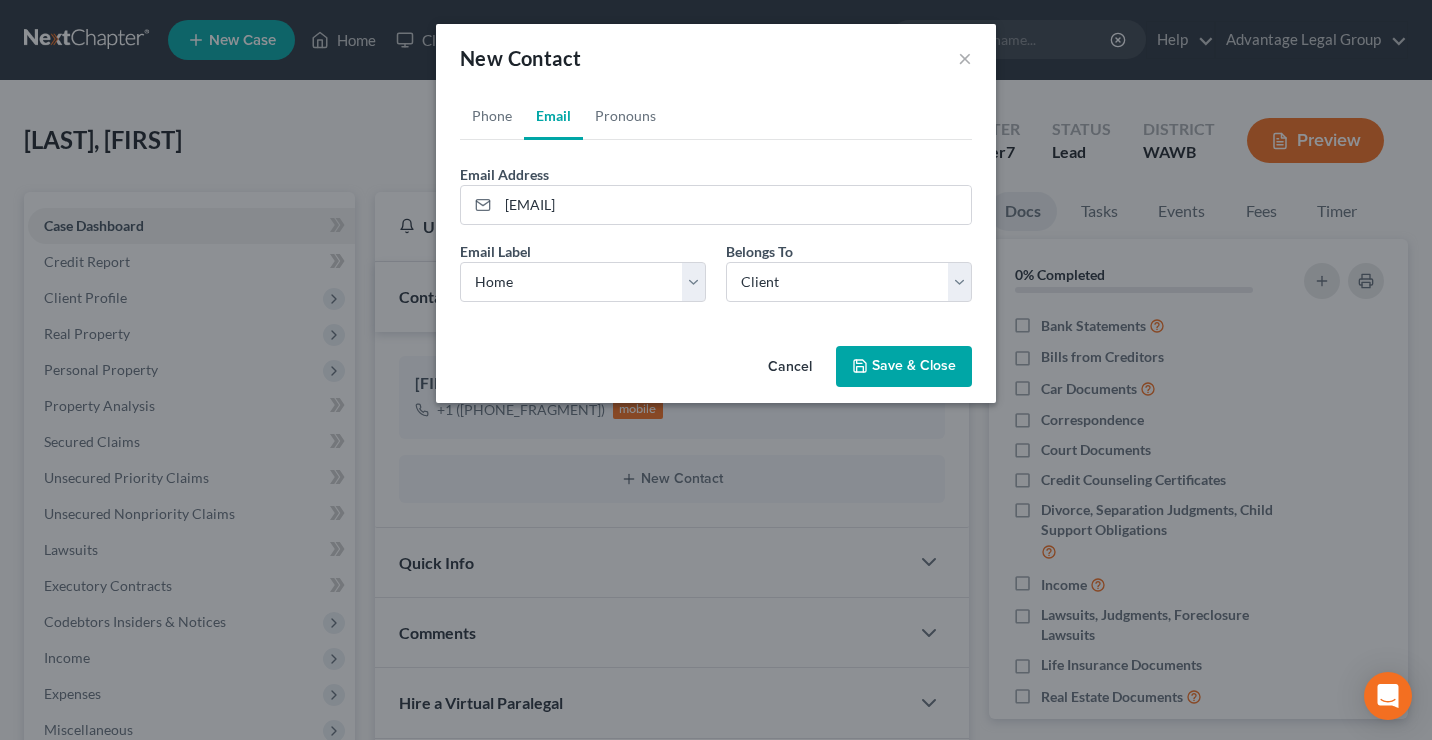click on "Save & Close" at bounding box center [904, 367] 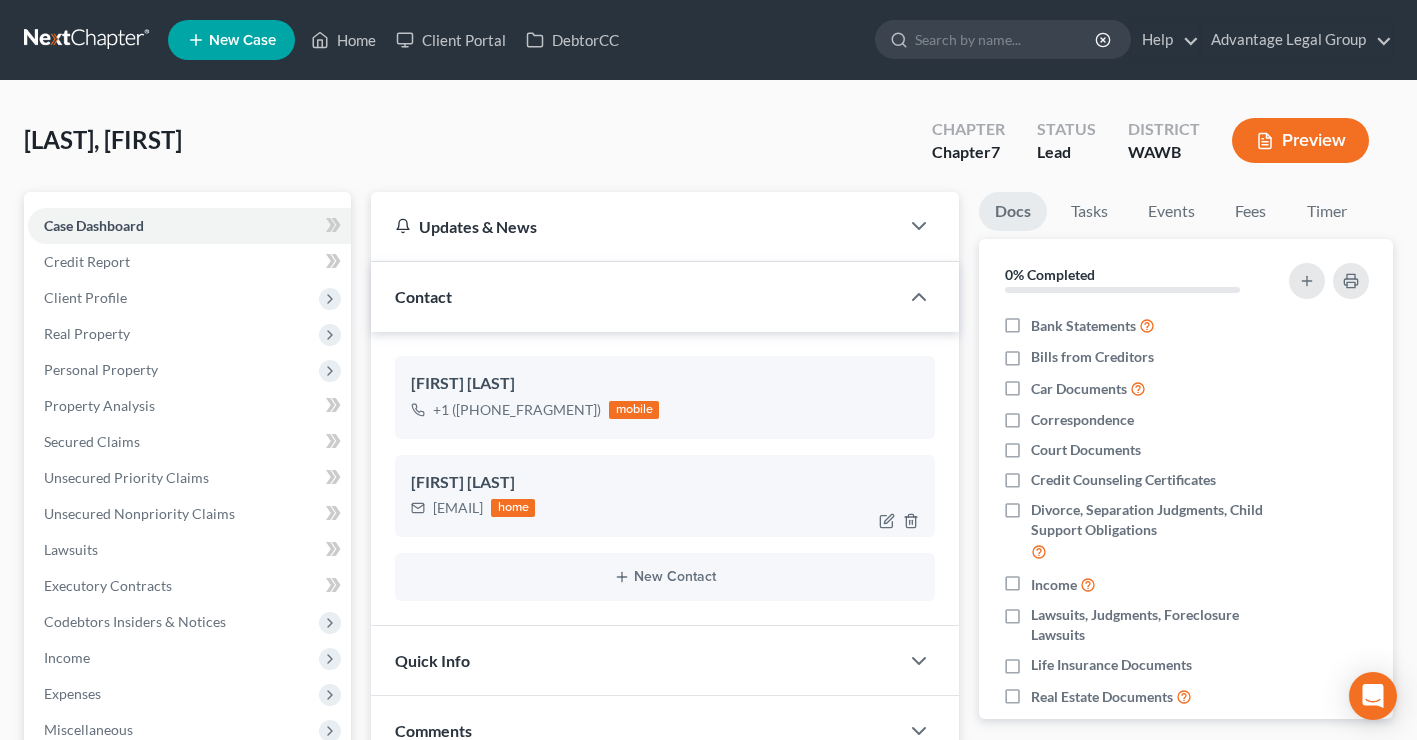 drag, startPoint x: 582, startPoint y: 505, endPoint x: 428, endPoint y: 506, distance: 154.00325 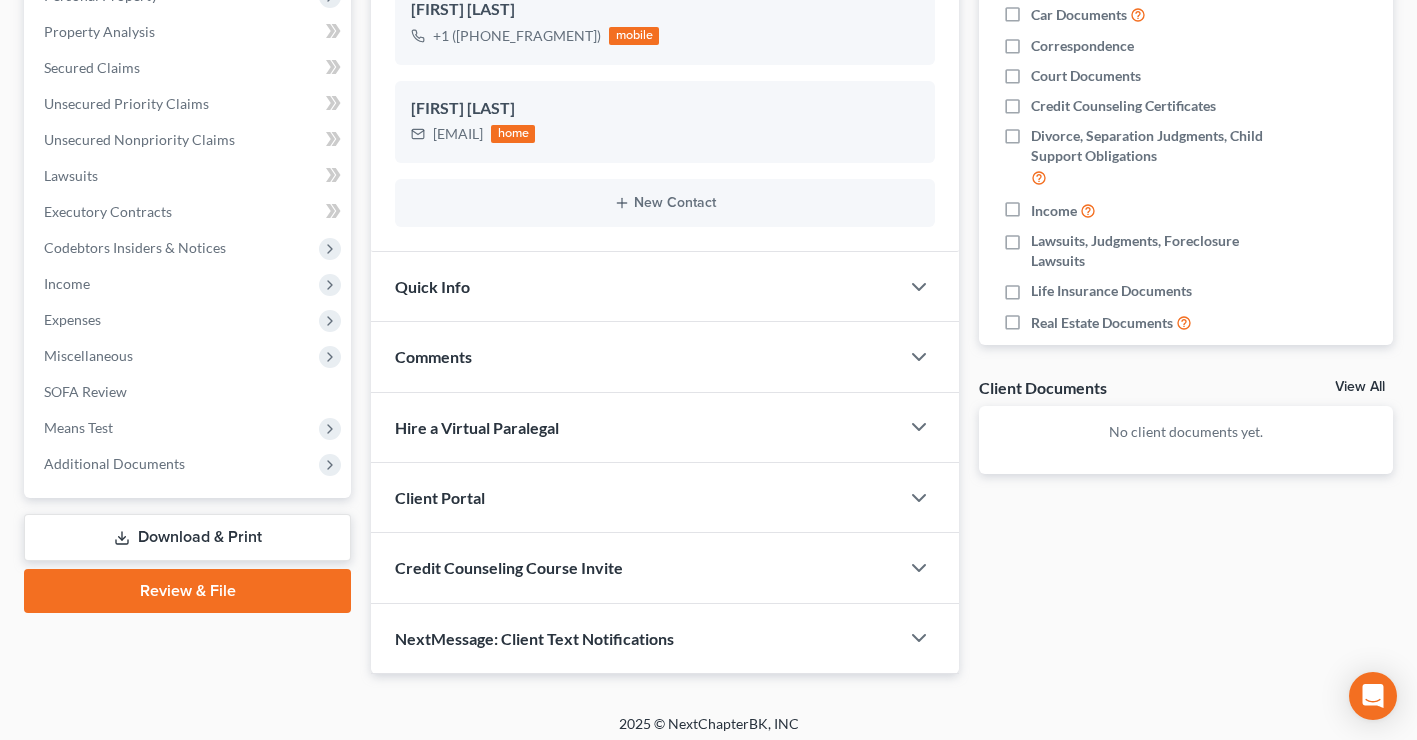 scroll, scrollTop: 384, scrollLeft: 0, axis: vertical 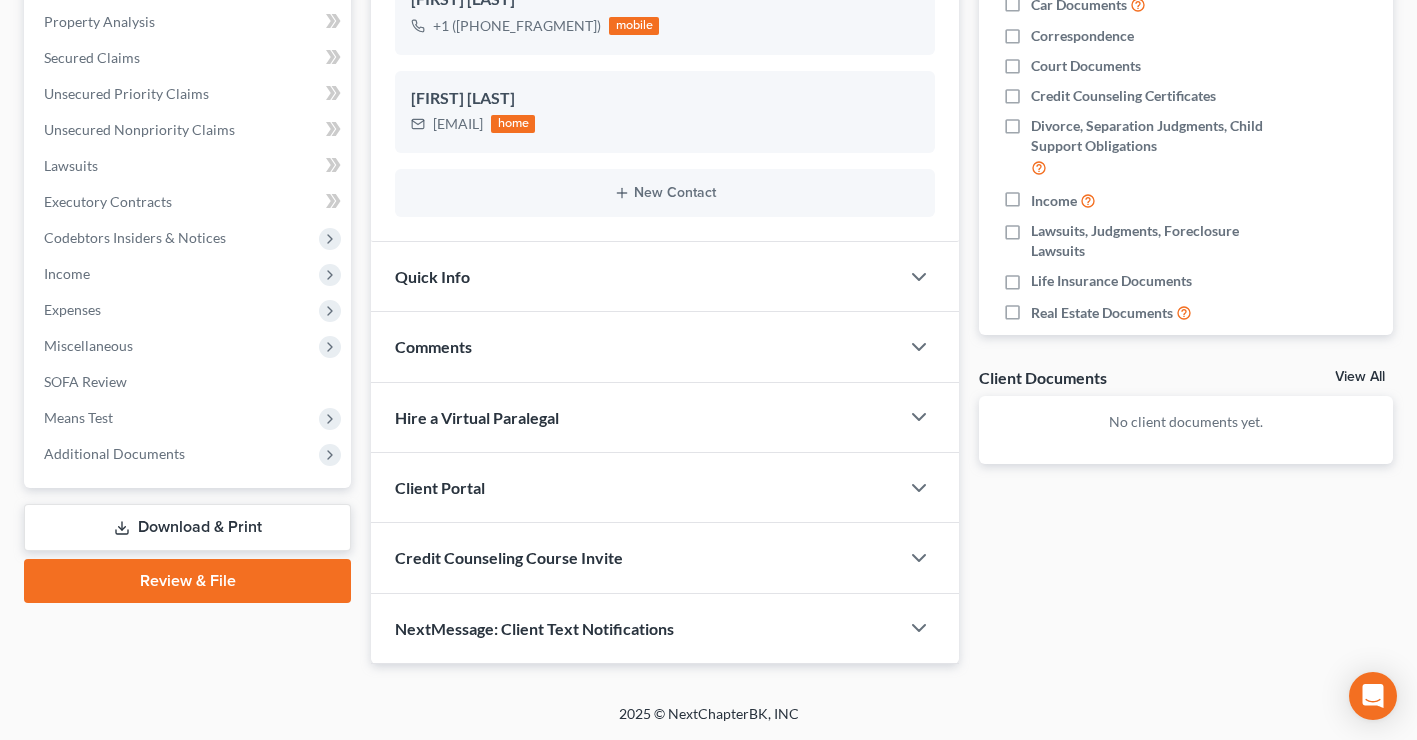 click on "Client Portal" at bounding box center [635, 487] 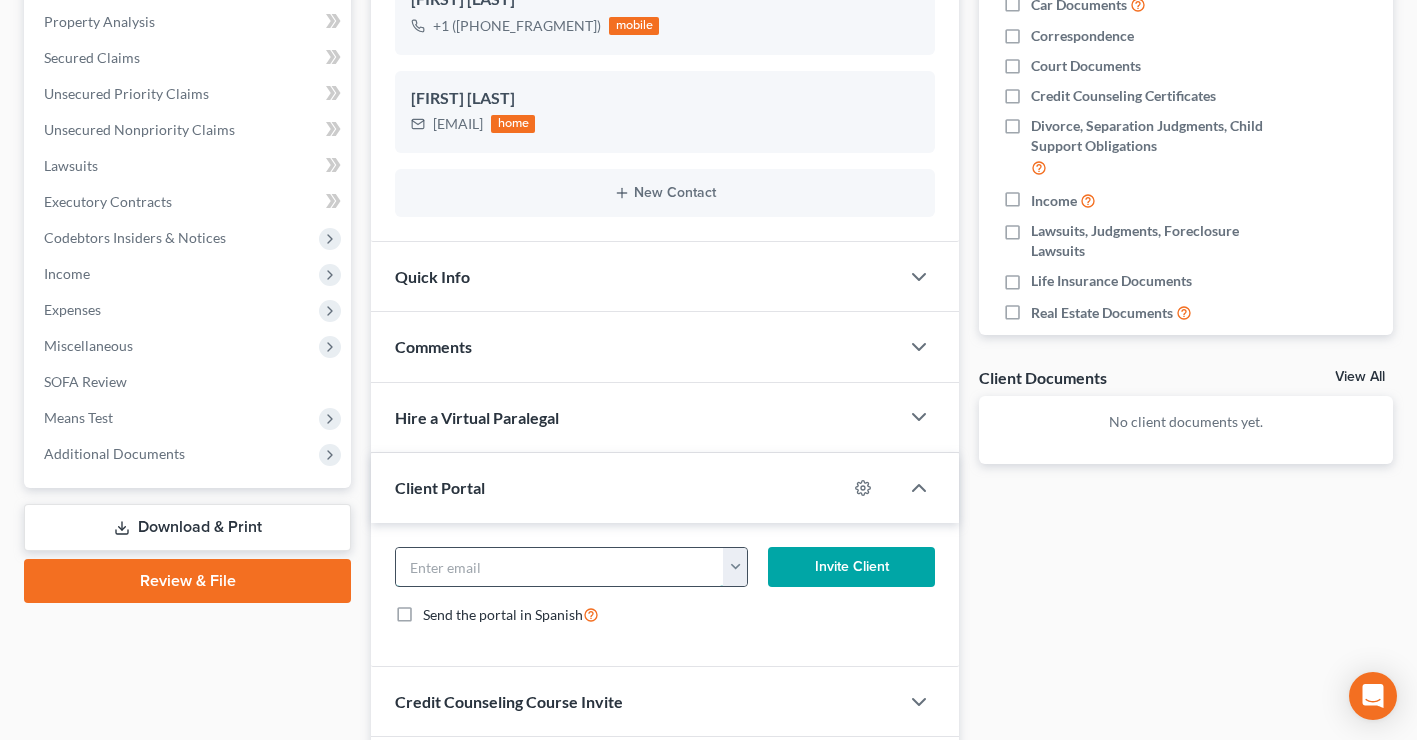 click at bounding box center [560, 567] 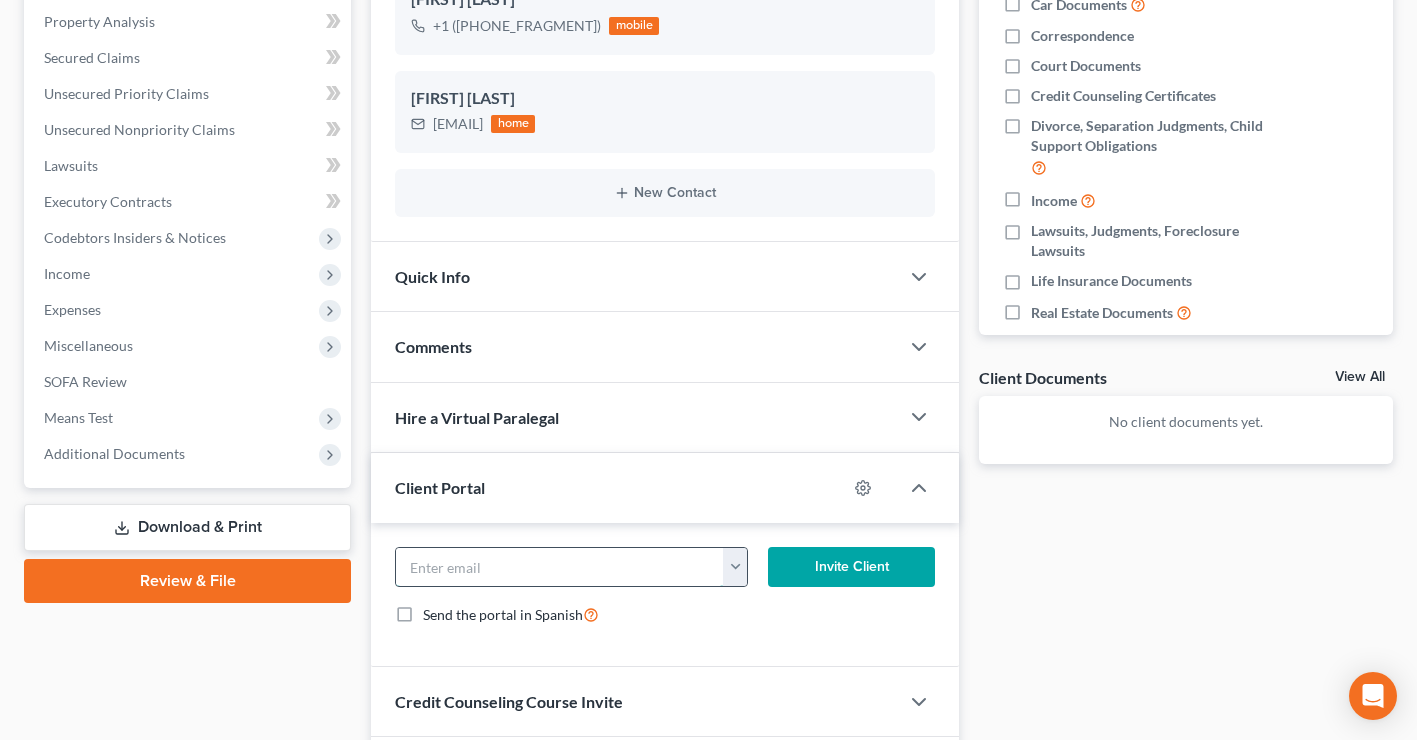paste on "[EMAIL]" 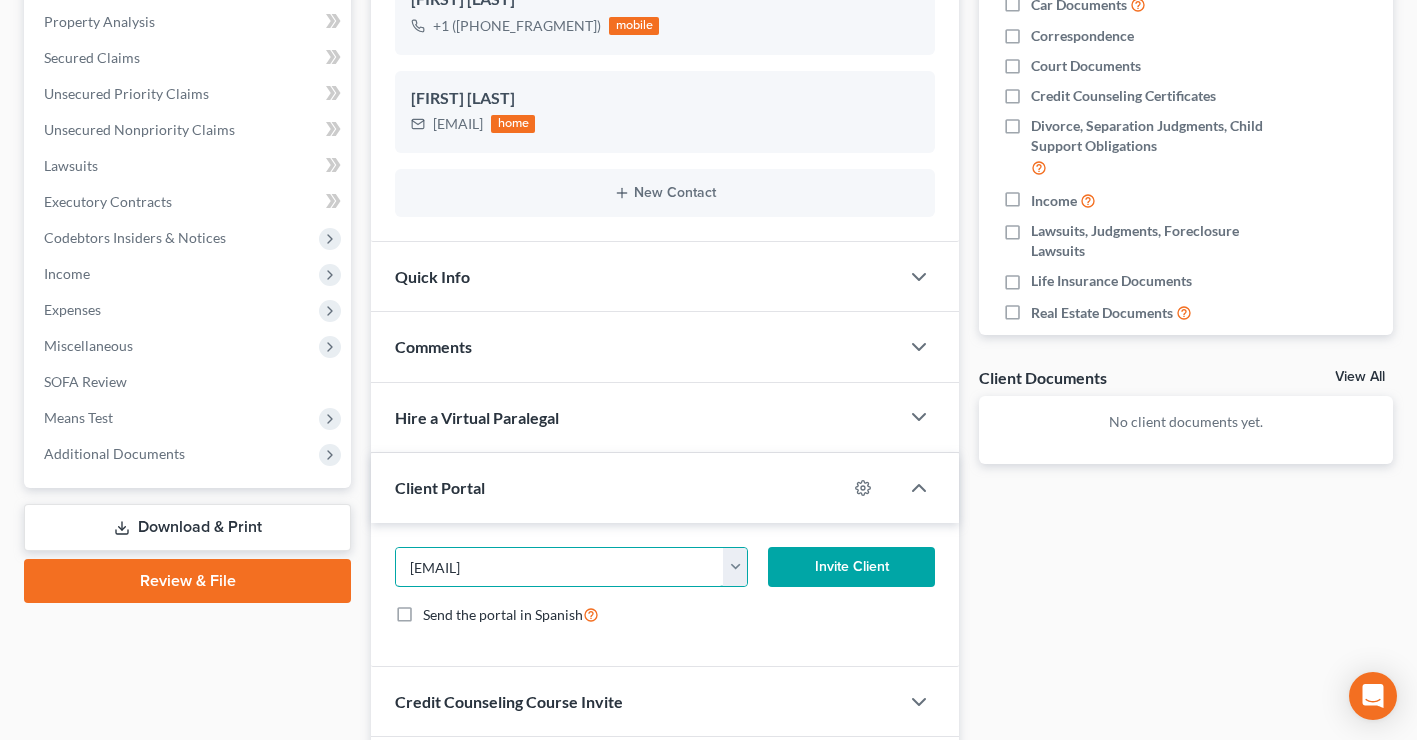 type on "[EMAIL]" 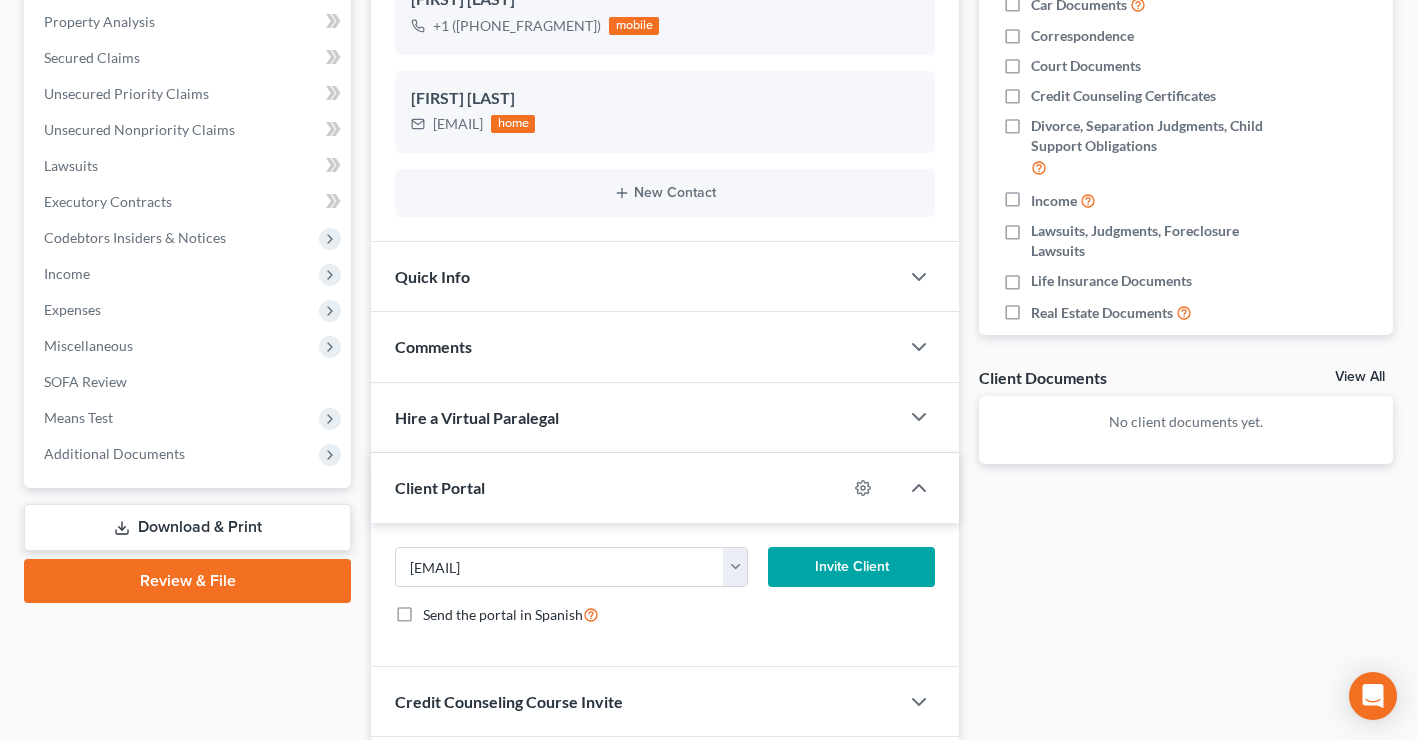 click on "Invite Client" at bounding box center [851, 567] 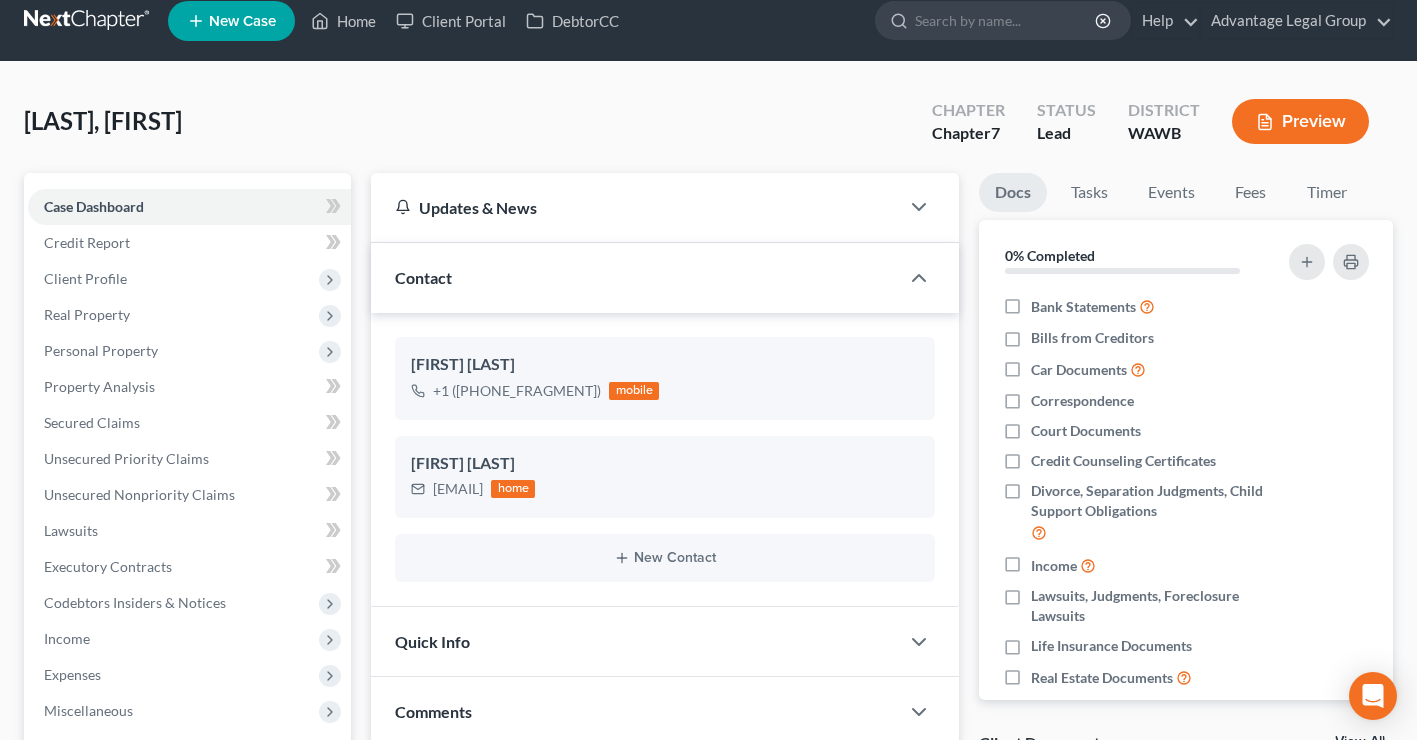 scroll, scrollTop: 0, scrollLeft: 0, axis: both 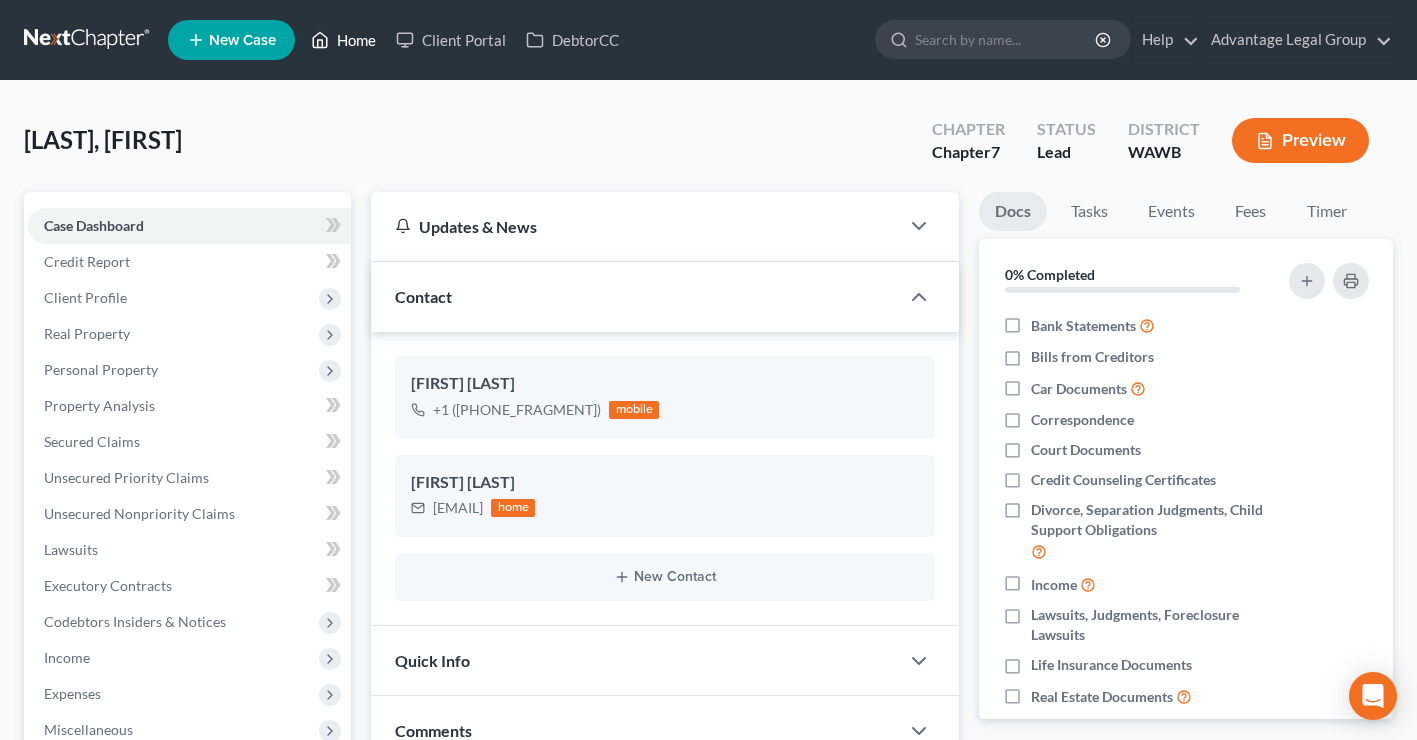 drag, startPoint x: 349, startPoint y: 35, endPoint x: 434, endPoint y: 81, distance: 96.64885 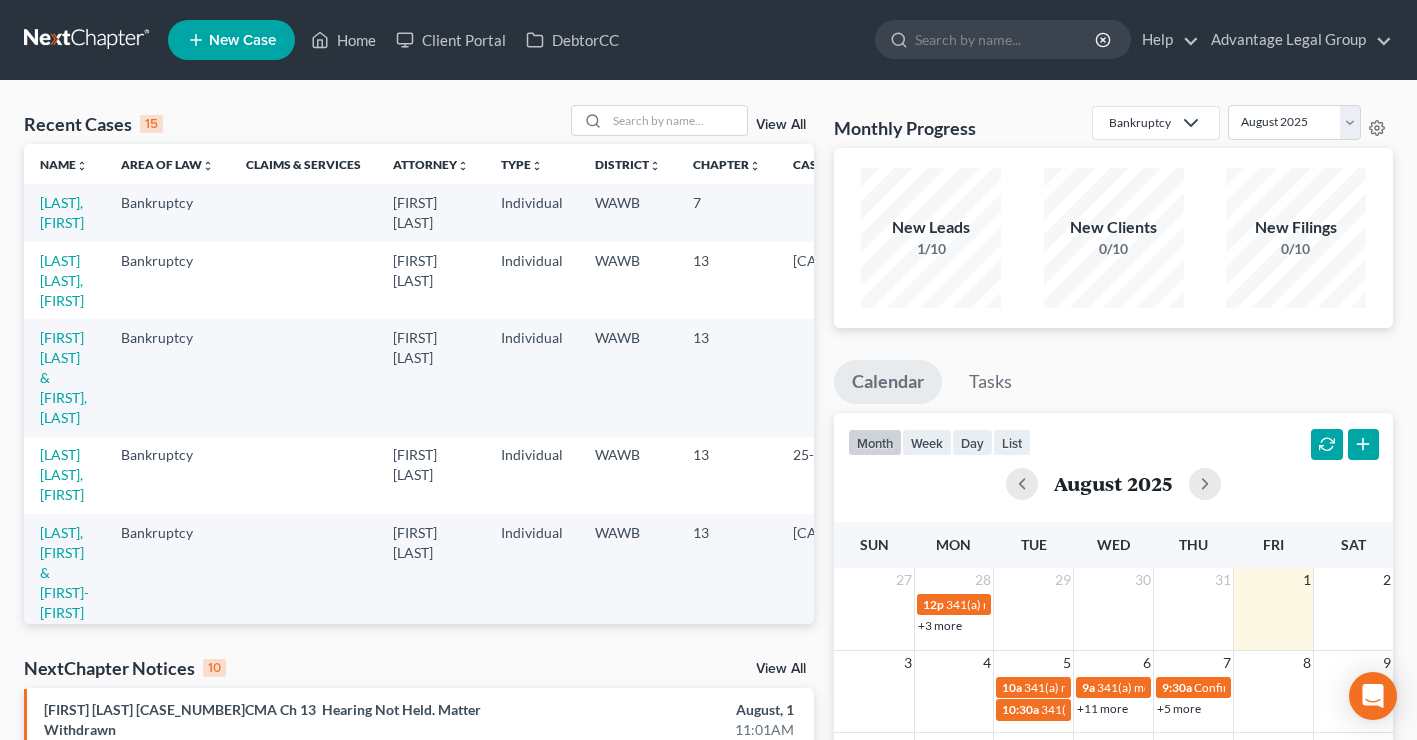 click on "[LAST] [LAST], [FIRST]" at bounding box center [64, 280] 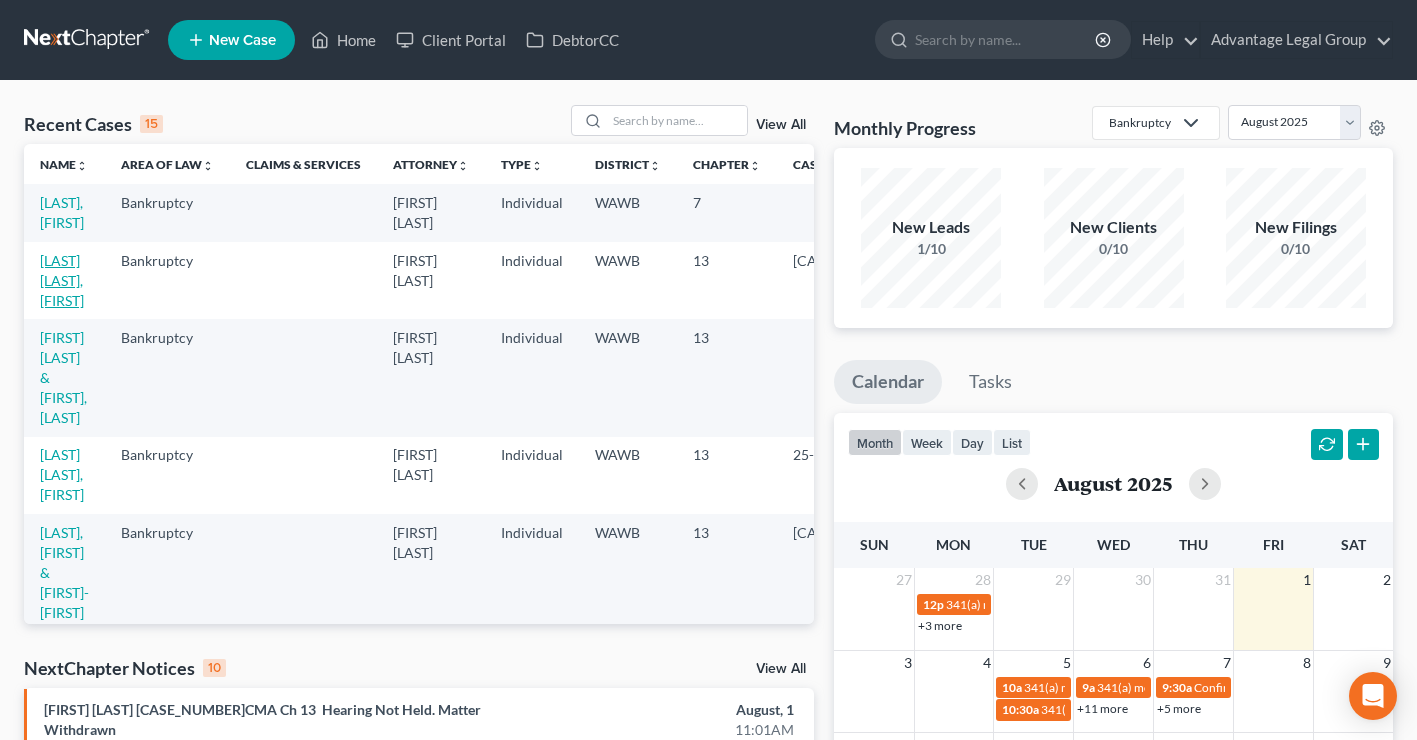 click on "[LAST] [LAST], [FIRST]" at bounding box center [62, 280] 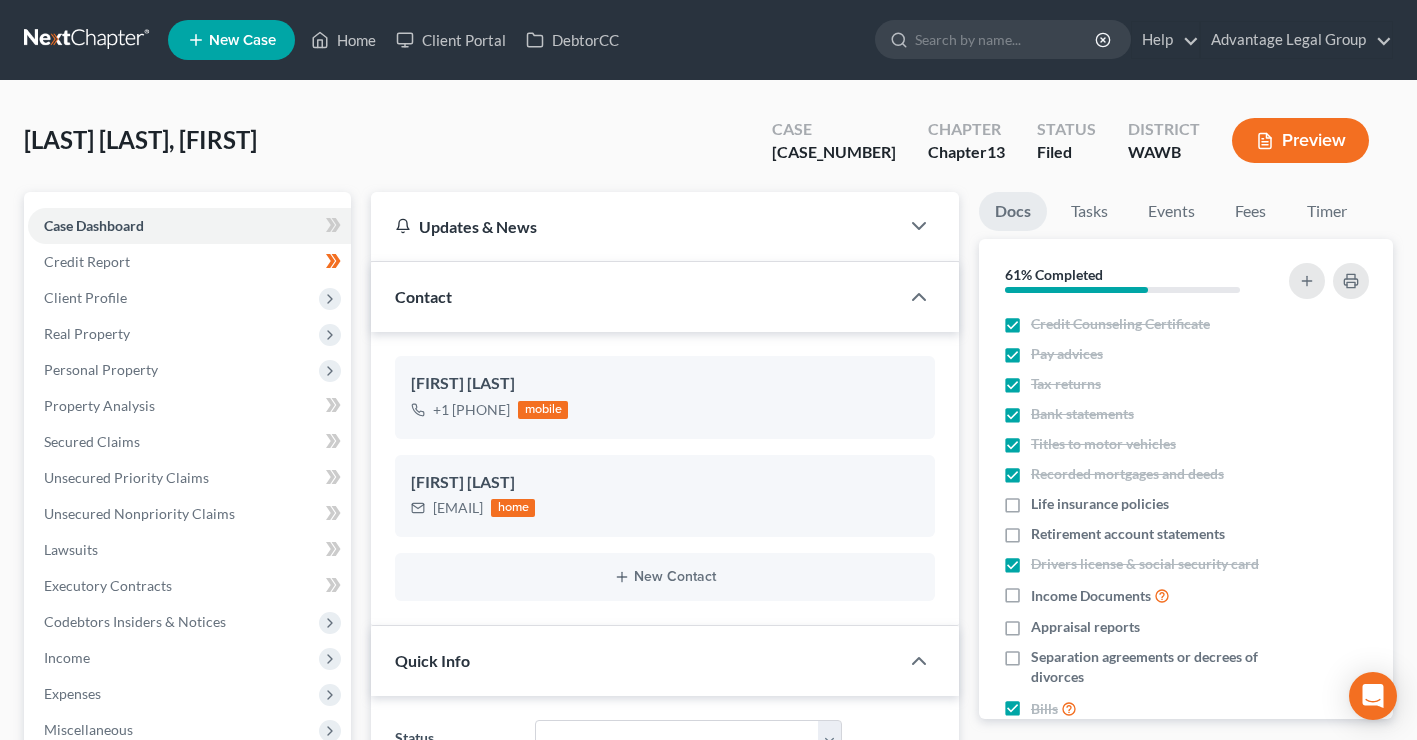 scroll, scrollTop: 321, scrollLeft: 0, axis: vertical 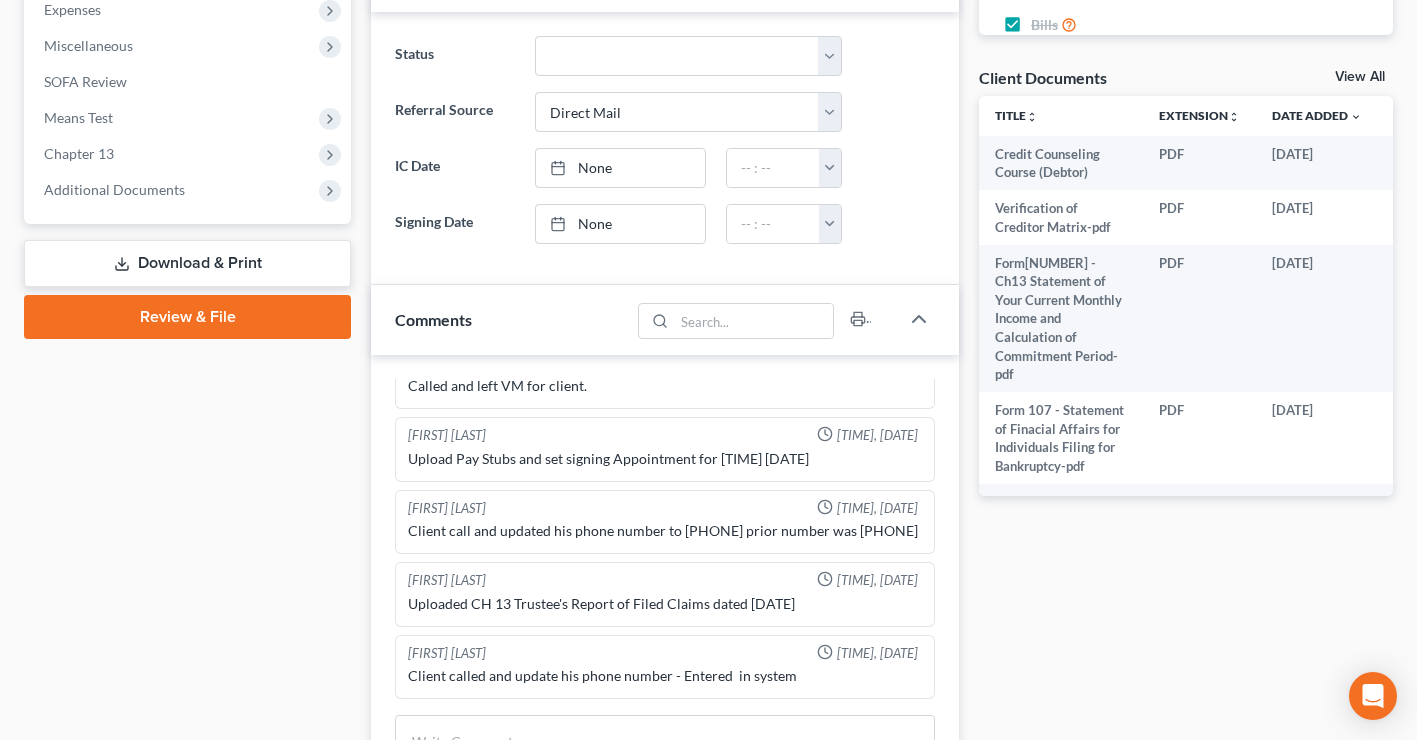 click on "Download & Print" at bounding box center [187, 263] 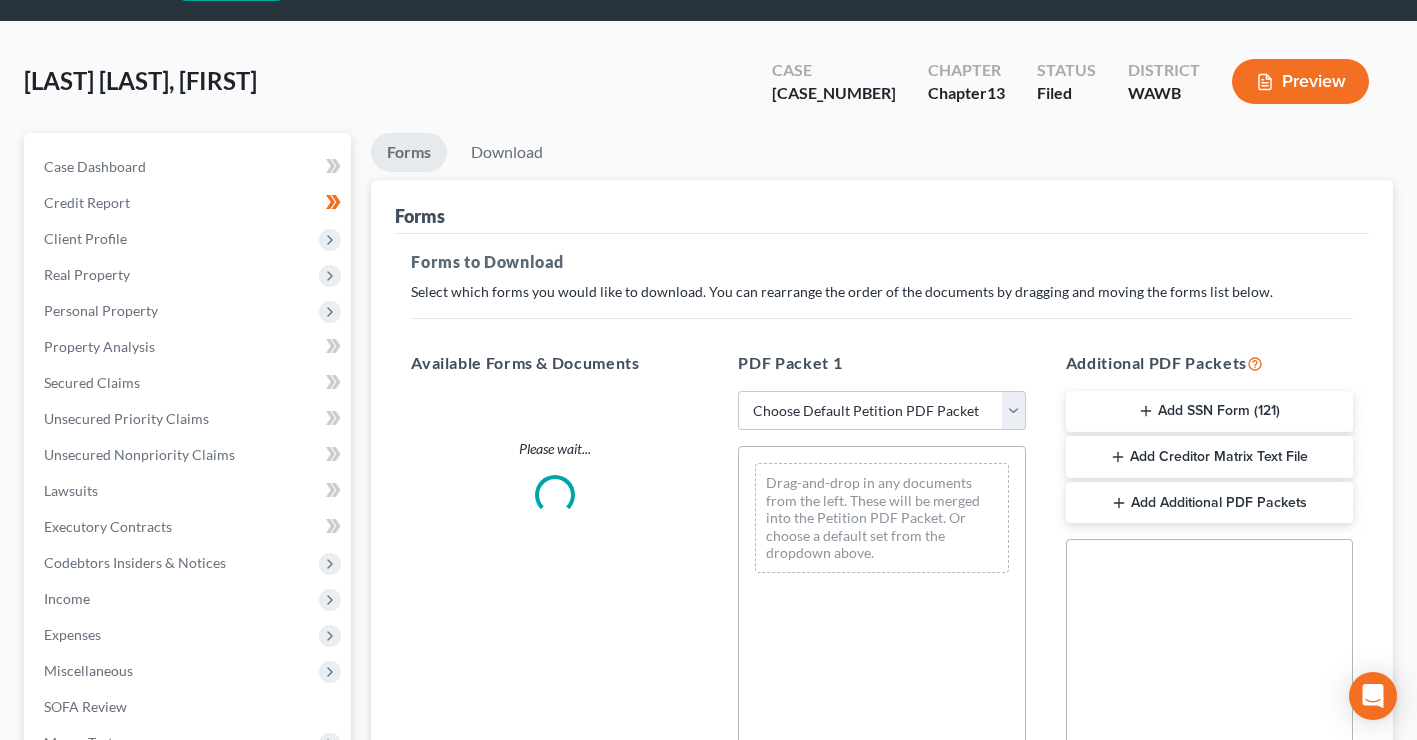 scroll, scrollTop: 0, scrollLeft: 0, axis: both 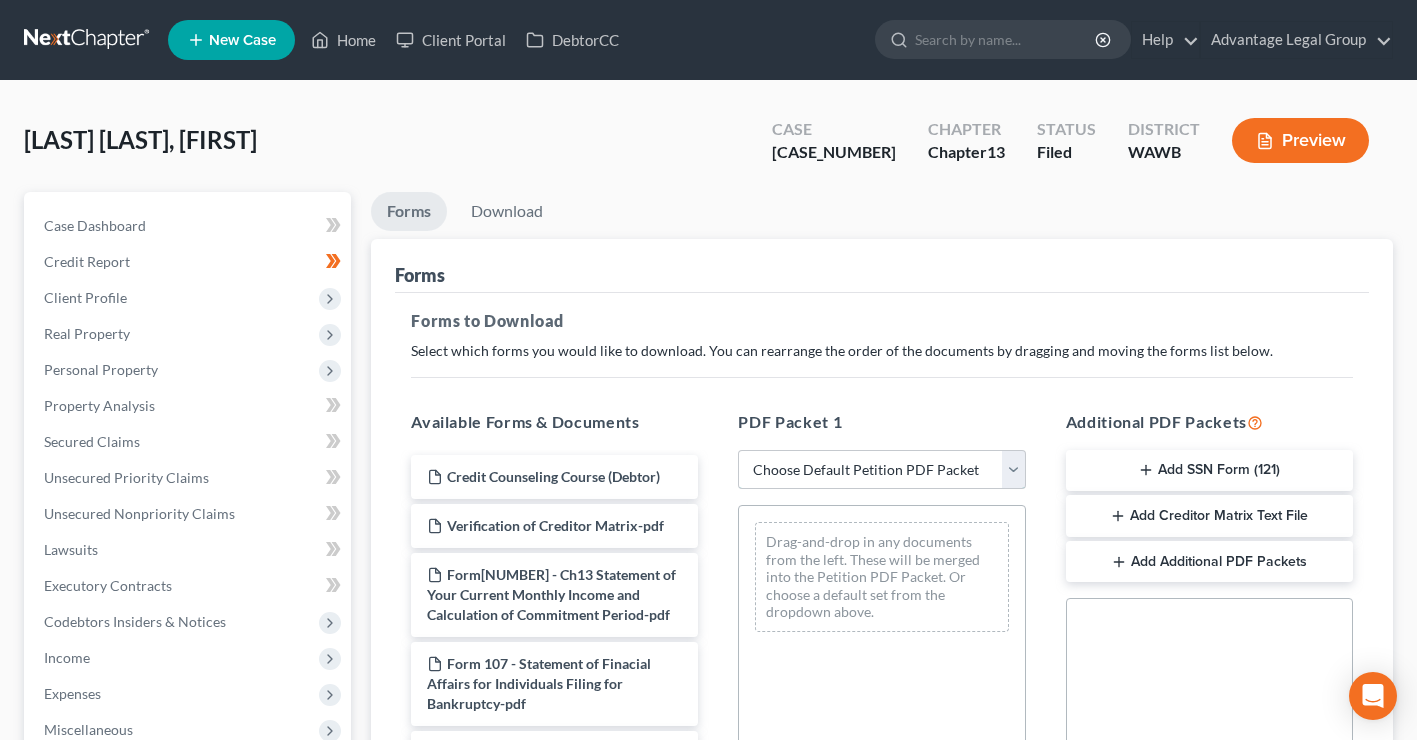 click on "Choose Default Petition PDF Packet Complete Bankruptcy Petition (all forms and schedules) Emergency Filing Forms (Petition and Creditor List Only) Amended Forms Signature Pages Only Supplemental Post Petition (Sch. I & J) Supplemental Post Petition (Sch. I) Supplemental Post Petition (Sch. J)" at bounding box center [881, 470] 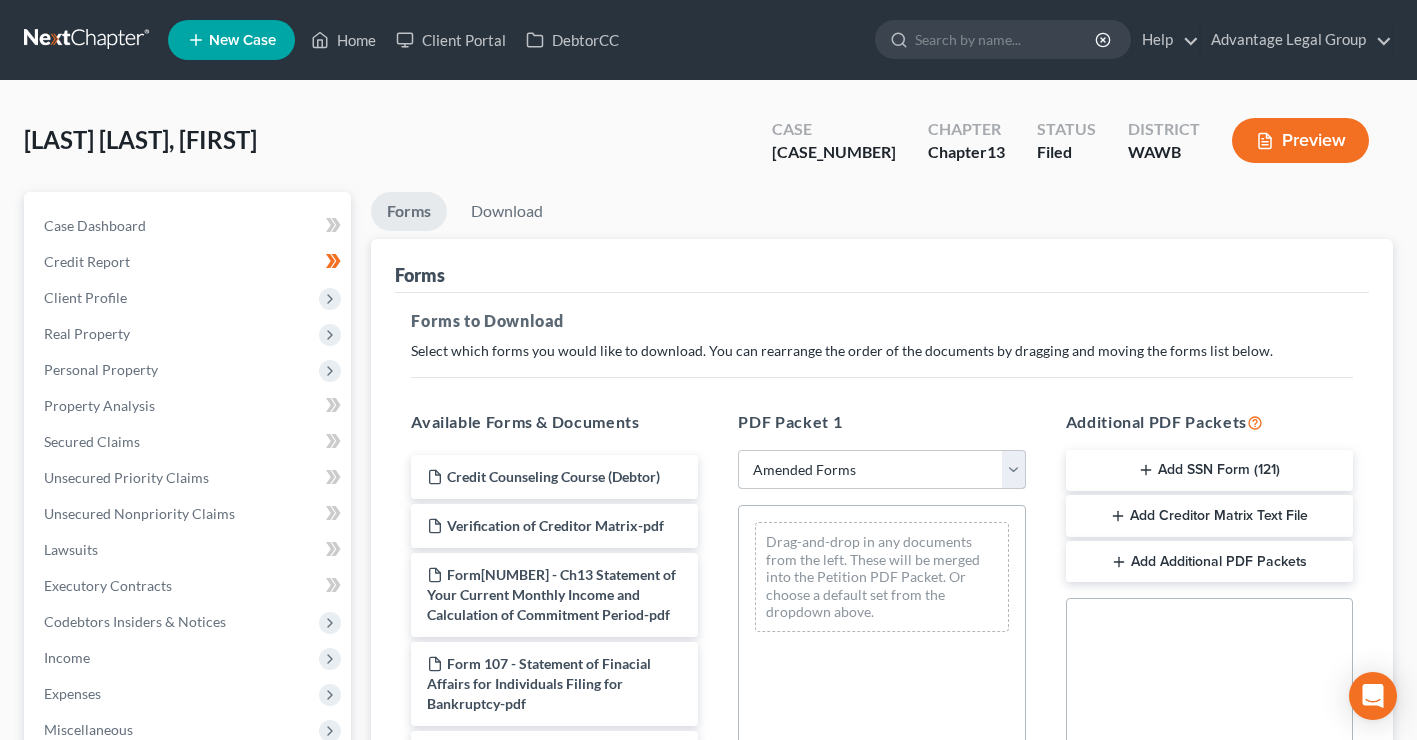 click on "Choose Default Petition PDF Packet Complete Bankruptcy Petition (all forms and schedules) Emergency Filing Forms (Petition and Creditor List Only) Amended Forms Signature Pages Only Supplemental Post Petition (Sch. I & J) Supplemental Post Petition (Sch. I) Supplemental Post Petition (Sch. J)" at bounding box center [881, 470] 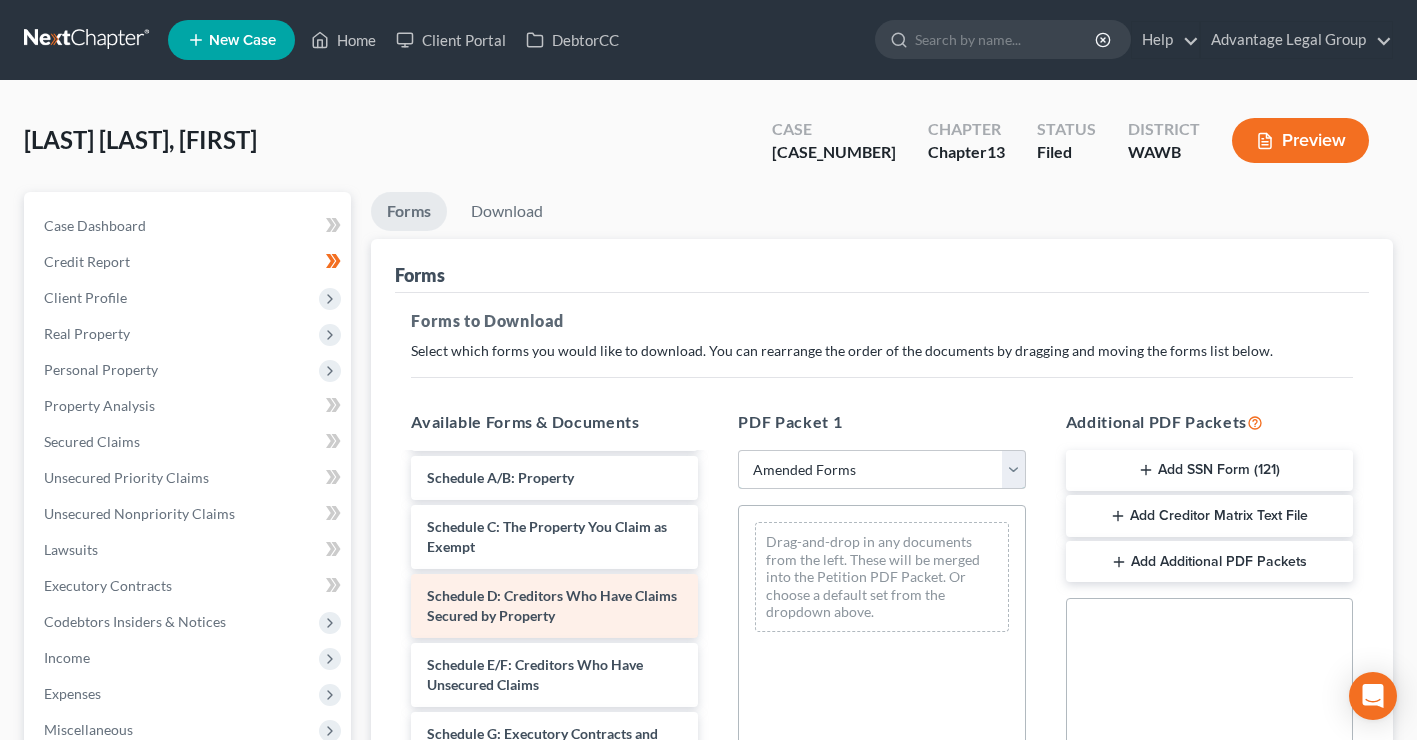 scroll, scrollTop: 114, scrollLeft: 0, axis: vertical 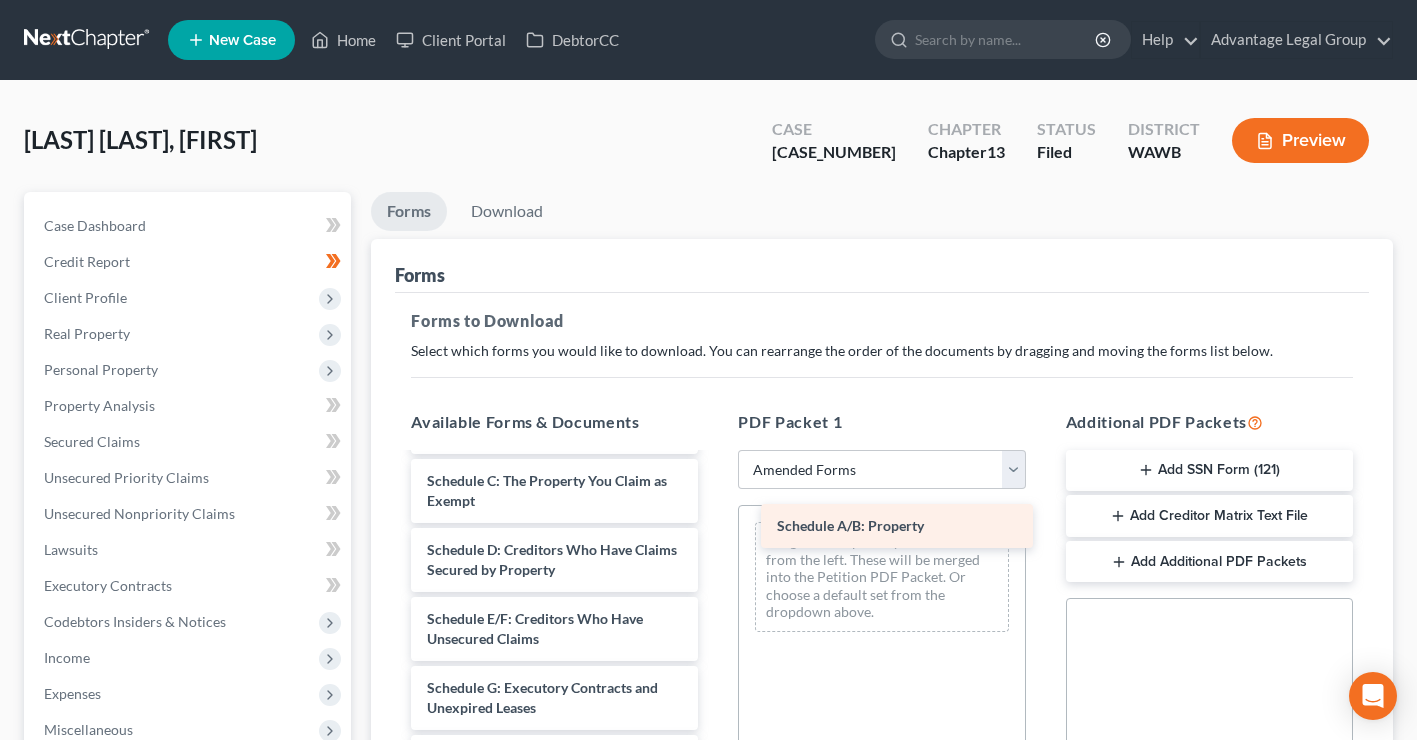 drag, startPoint x: 578, startPoint y: 508, endPoint x: 918, endPoint y: 532, distance: 340.846 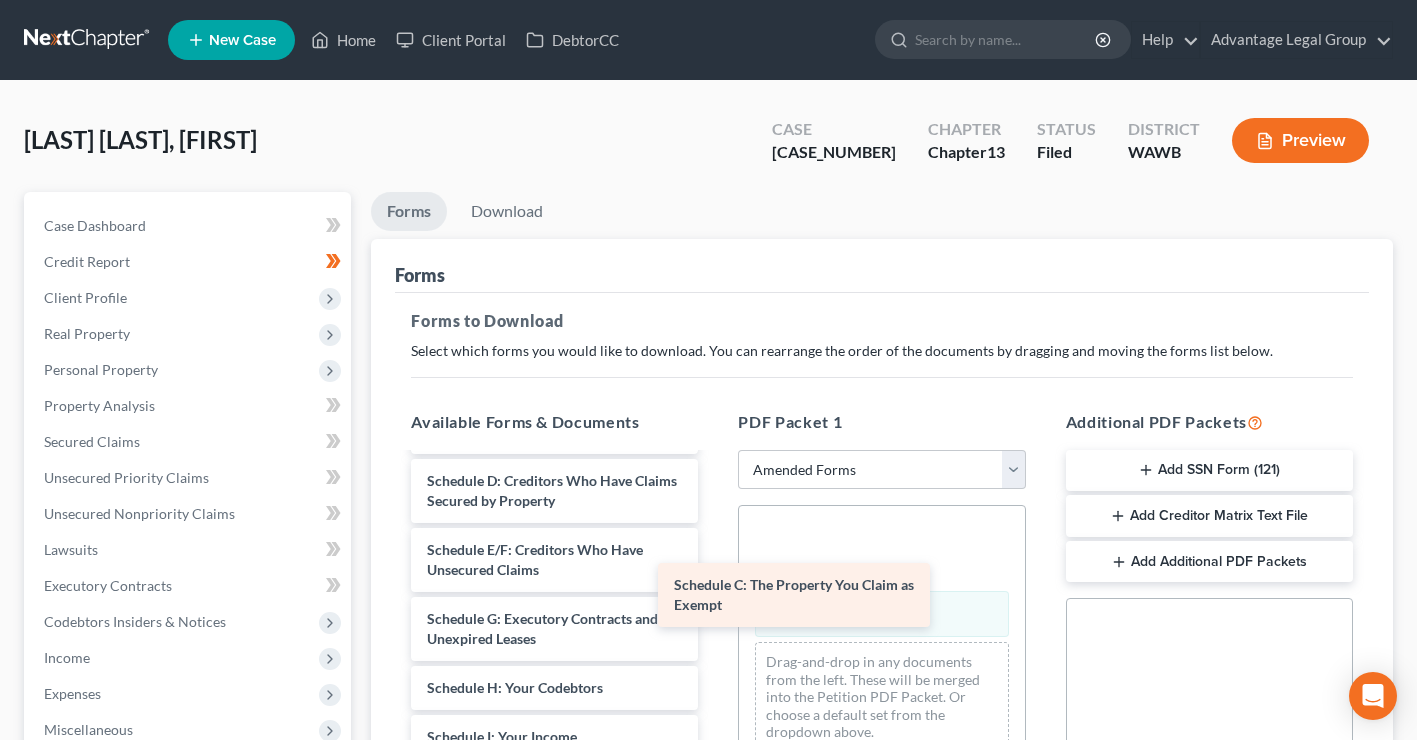 drag, startPoint x: 606, startPoint y: 508, endPoint x: 853, endPoint y: 592, distance: 260.8927 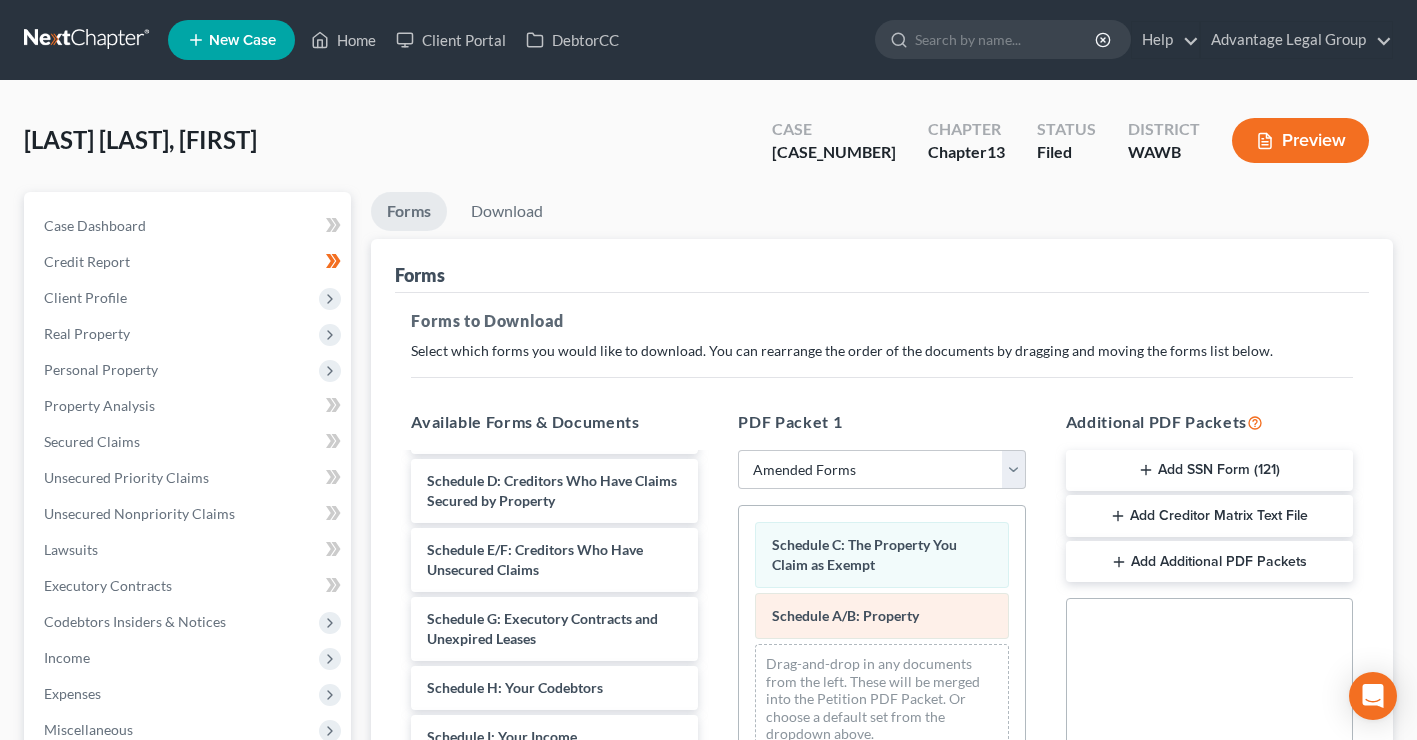 scroll, scrollTop: 2, scrollLeft: 0, axis: vertical 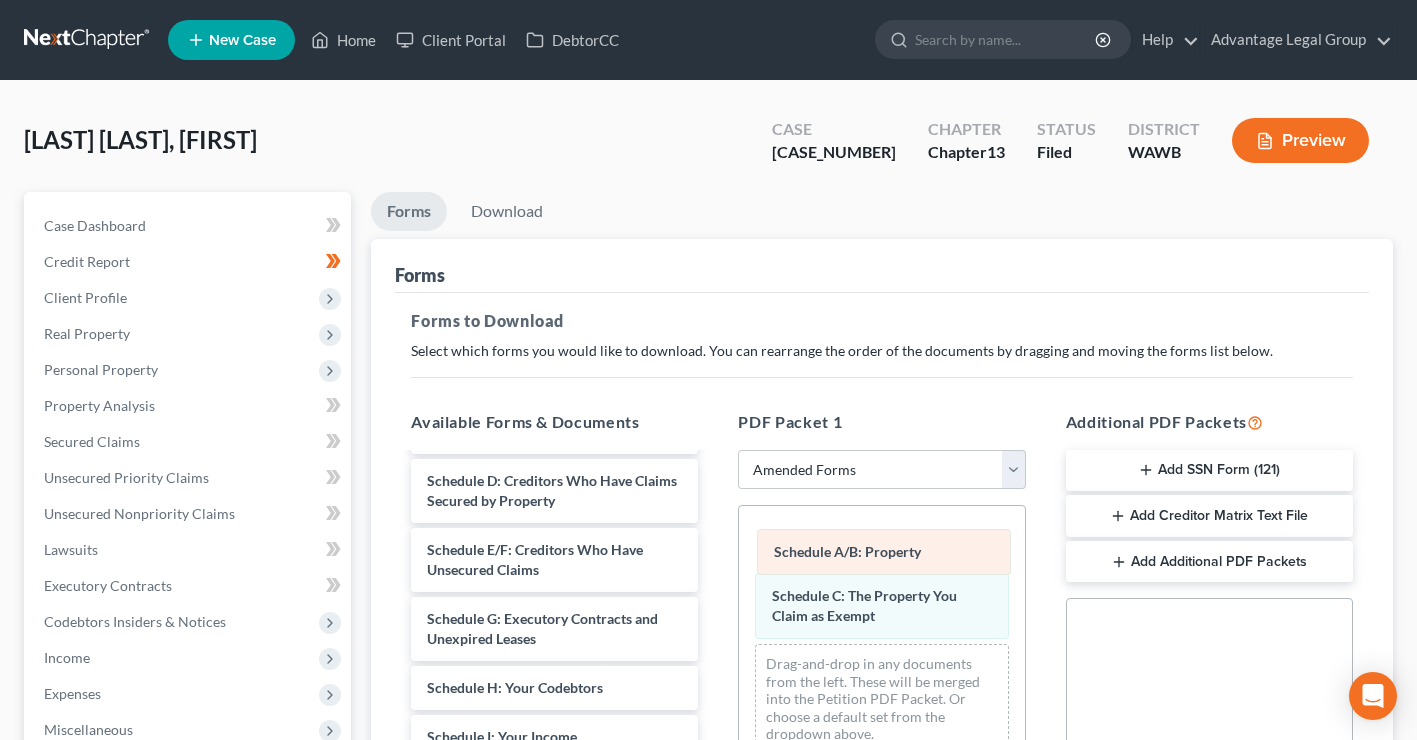 drag, startPoint x: 850, startPoint y: 602, endPoint x: 852, endPoint y: 538, distance: 64.03124 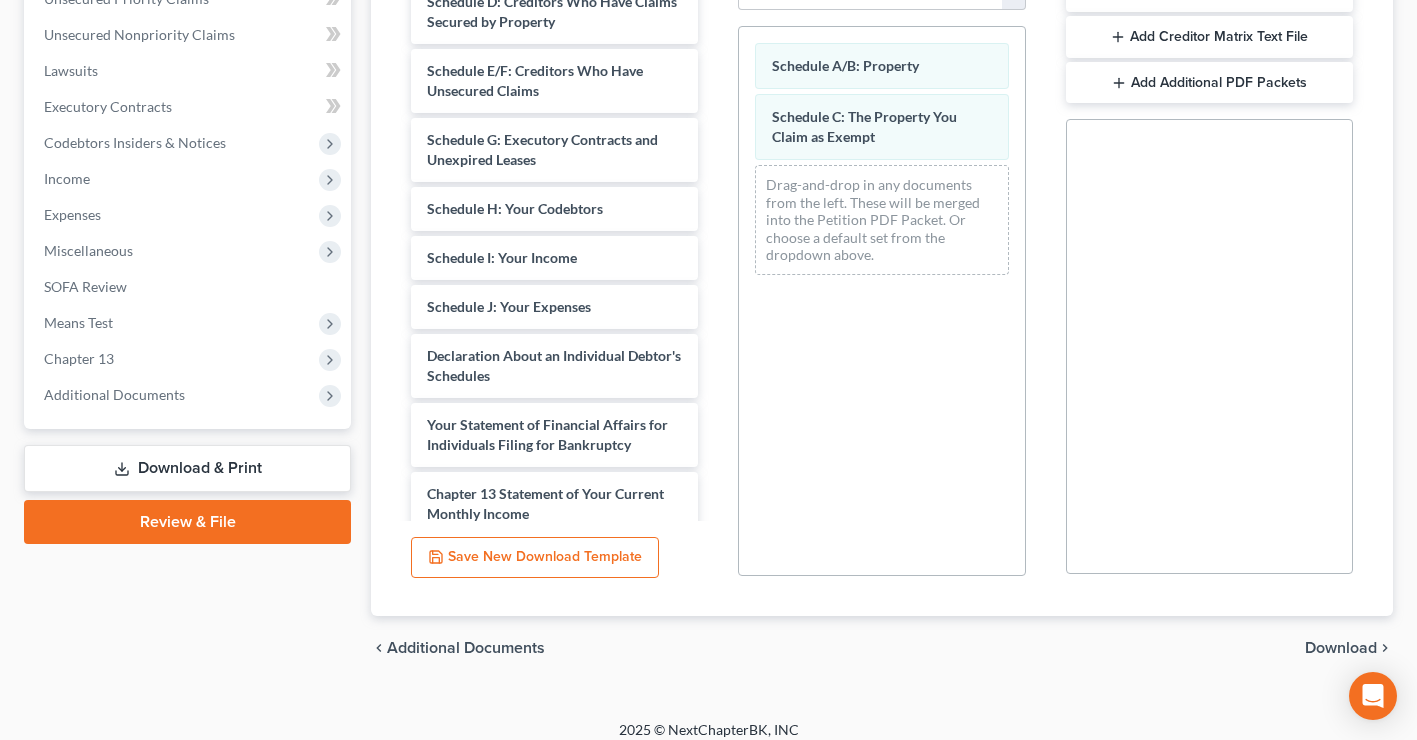 scroll, scrollTop: 495, scrollLeft: 0, axis: vertical 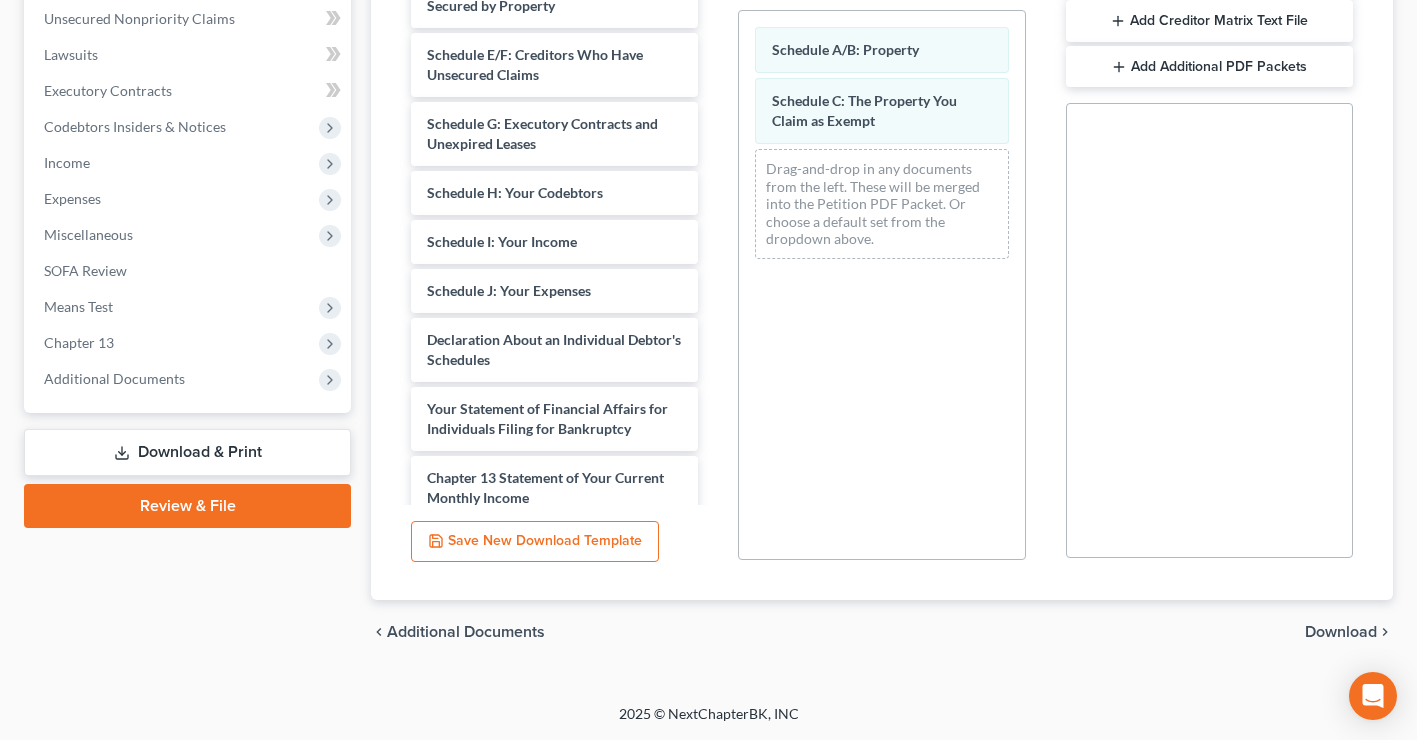 click on "Download" at bounding box center [1341, 632] 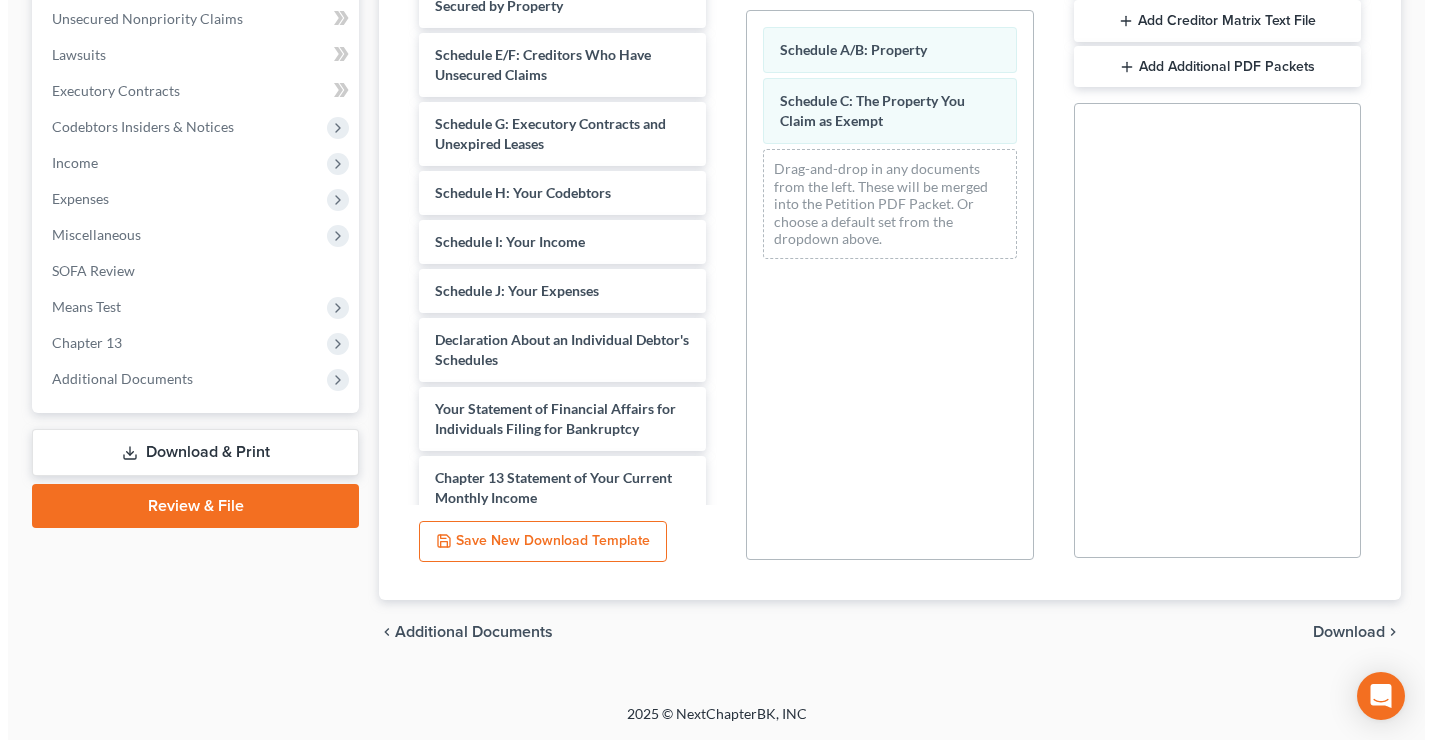 scroll, scrollTop: 359, scrollLeft: 0, axis: vertical 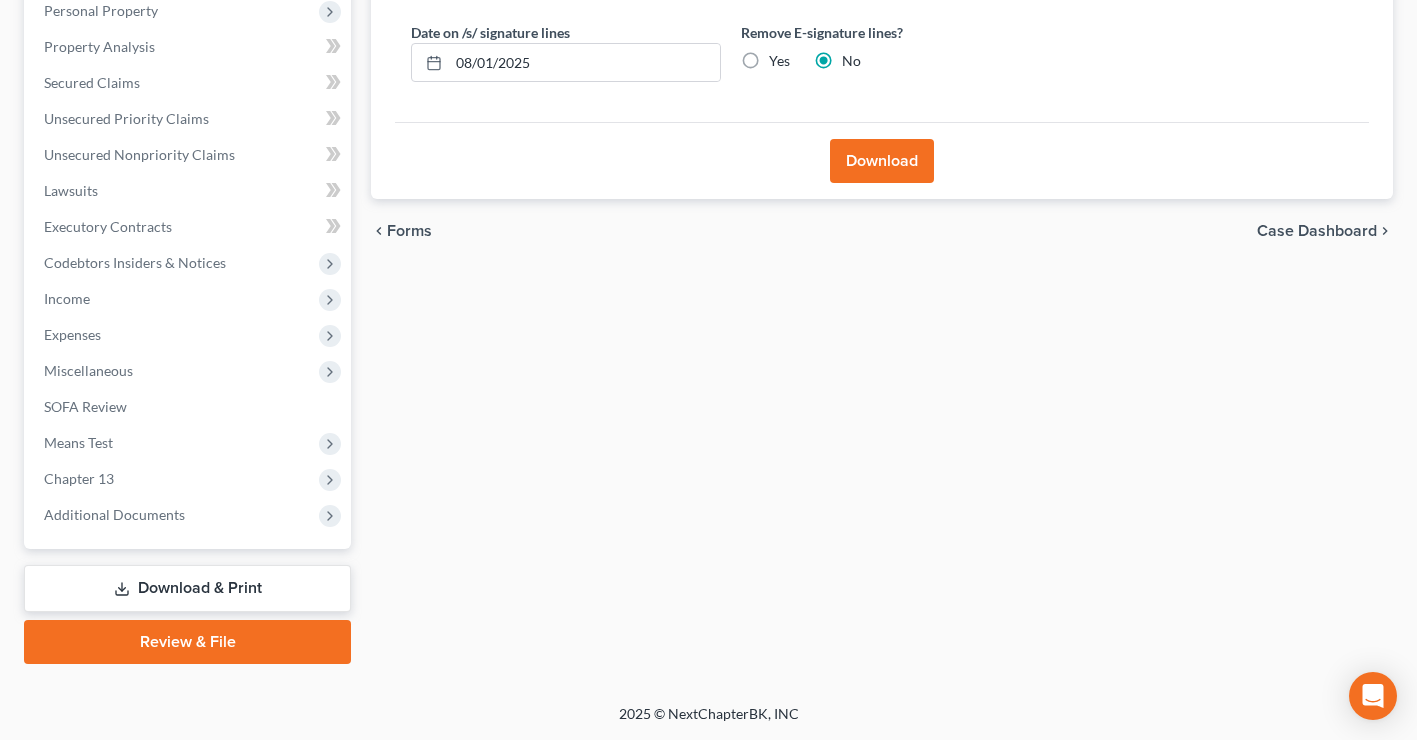click on "Download" at bounding box center (882, 161) 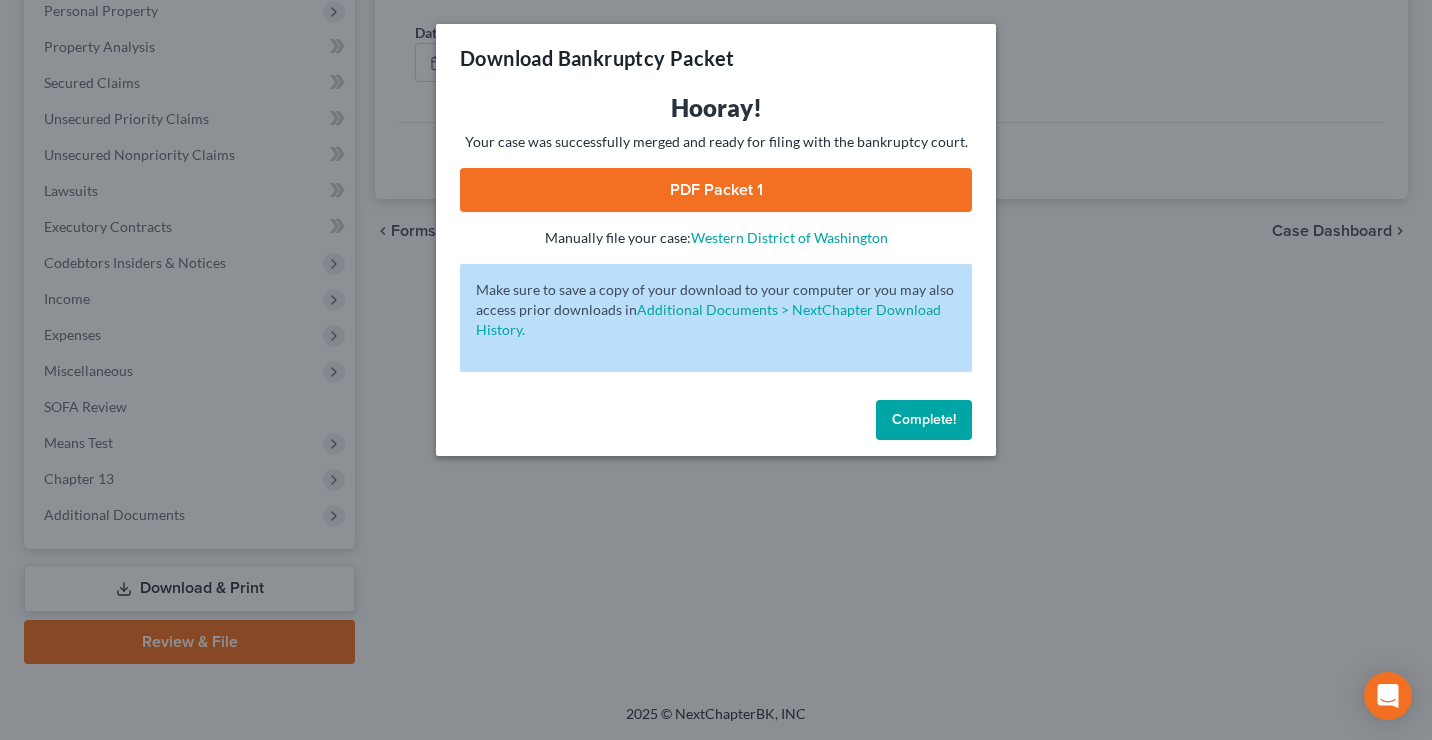 click on "PDF Packet 1" at bounding box center (716, 190) 